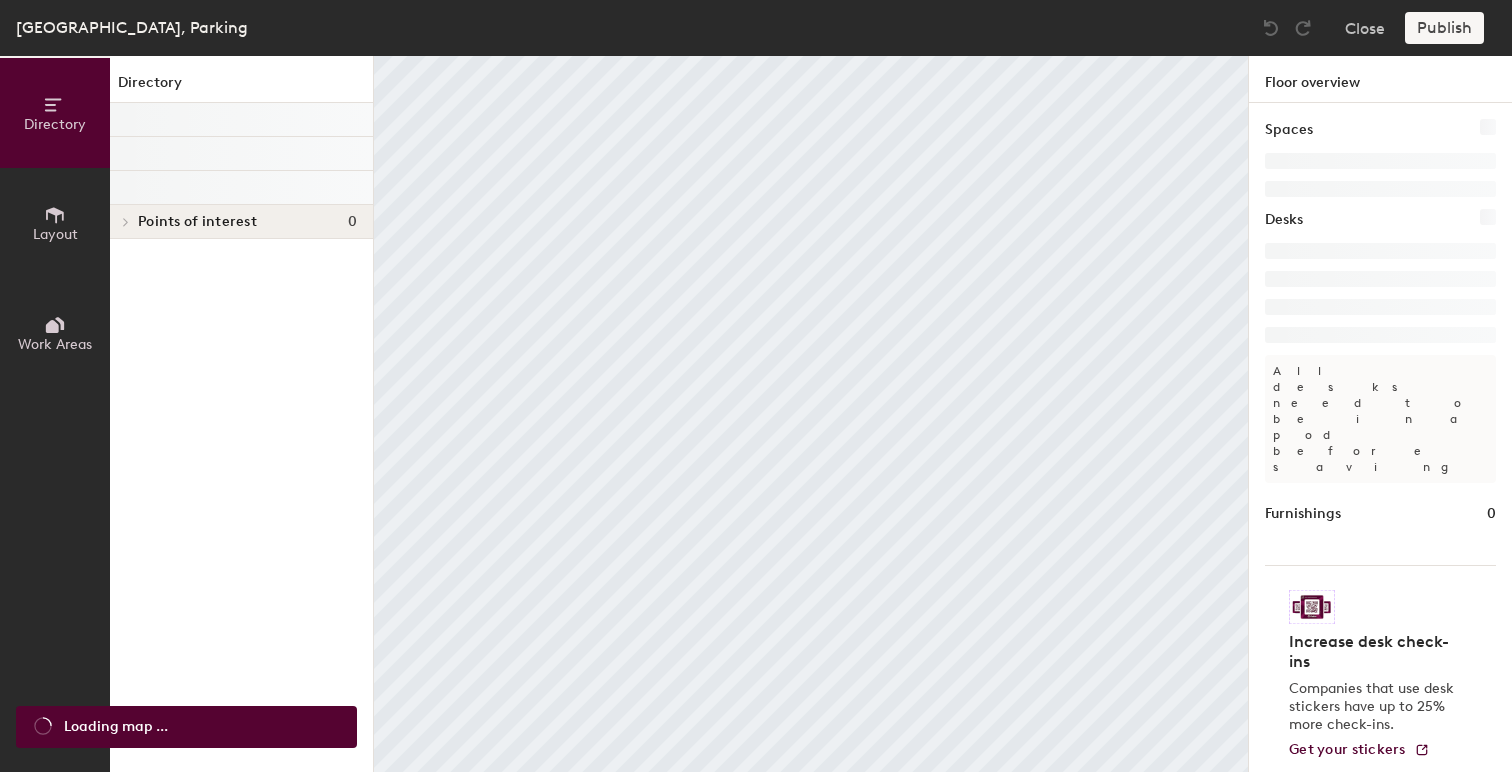 scroll, scrollTop: 0, scrollLeft: 0, axis: both 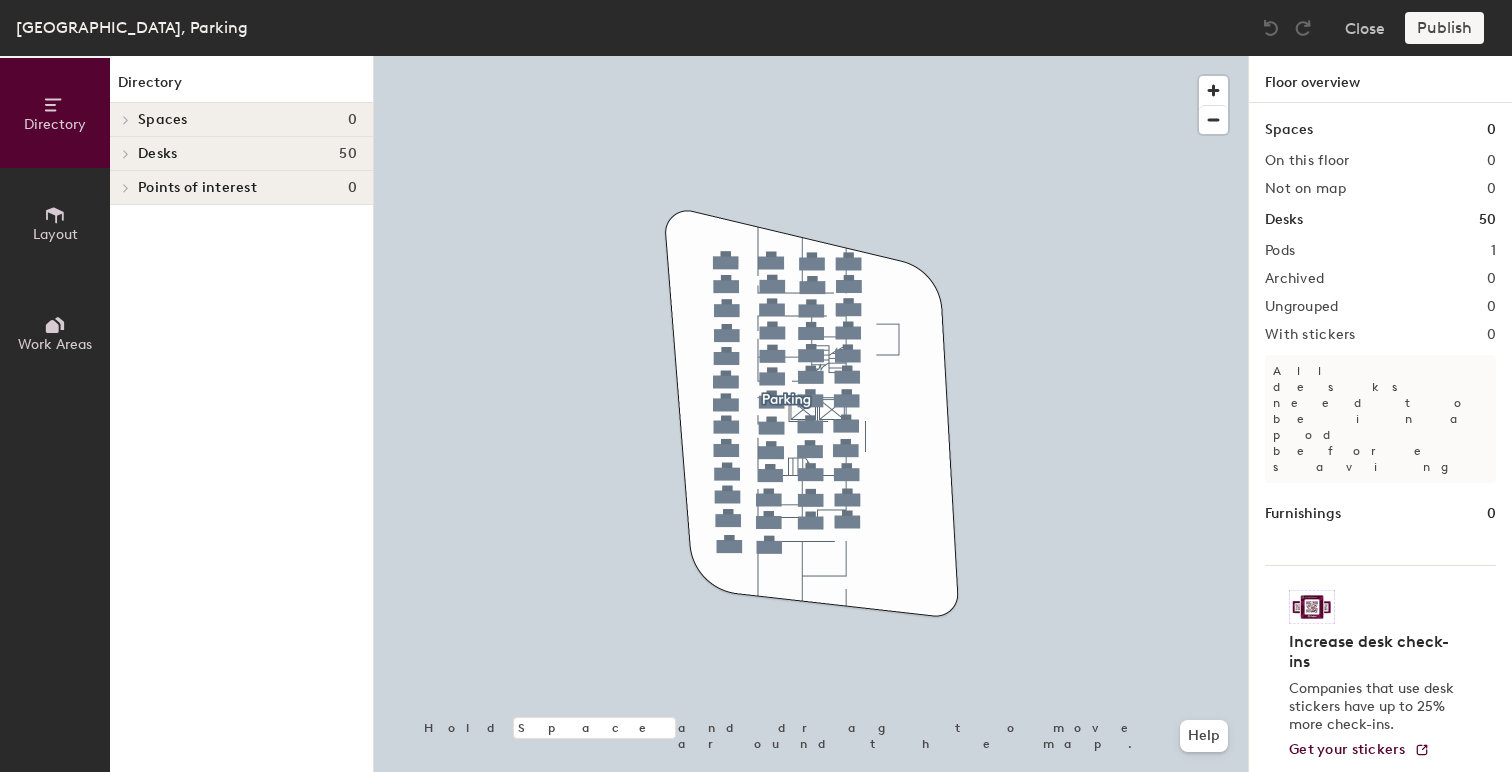 click on "Points of interest" 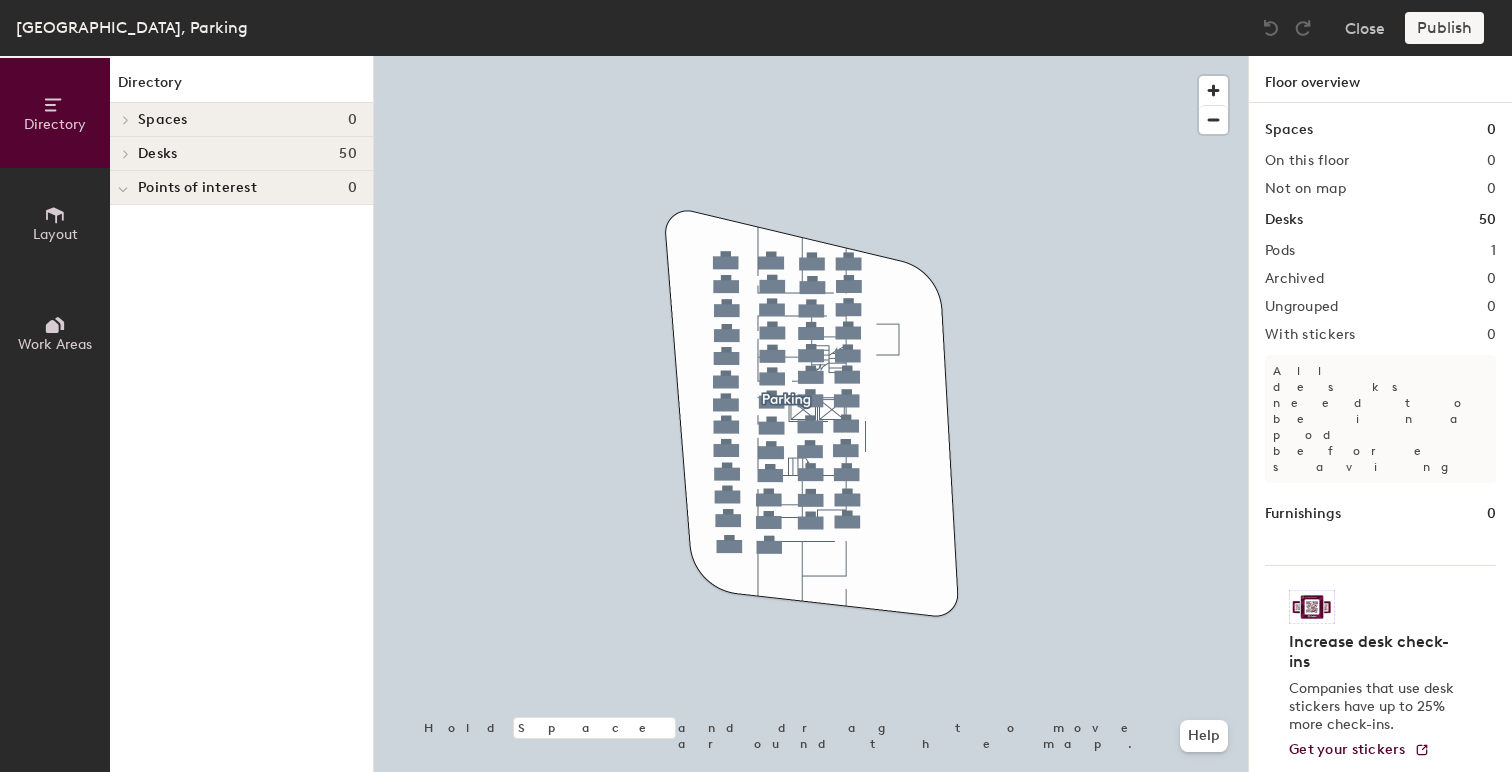 click on "Desks 50" 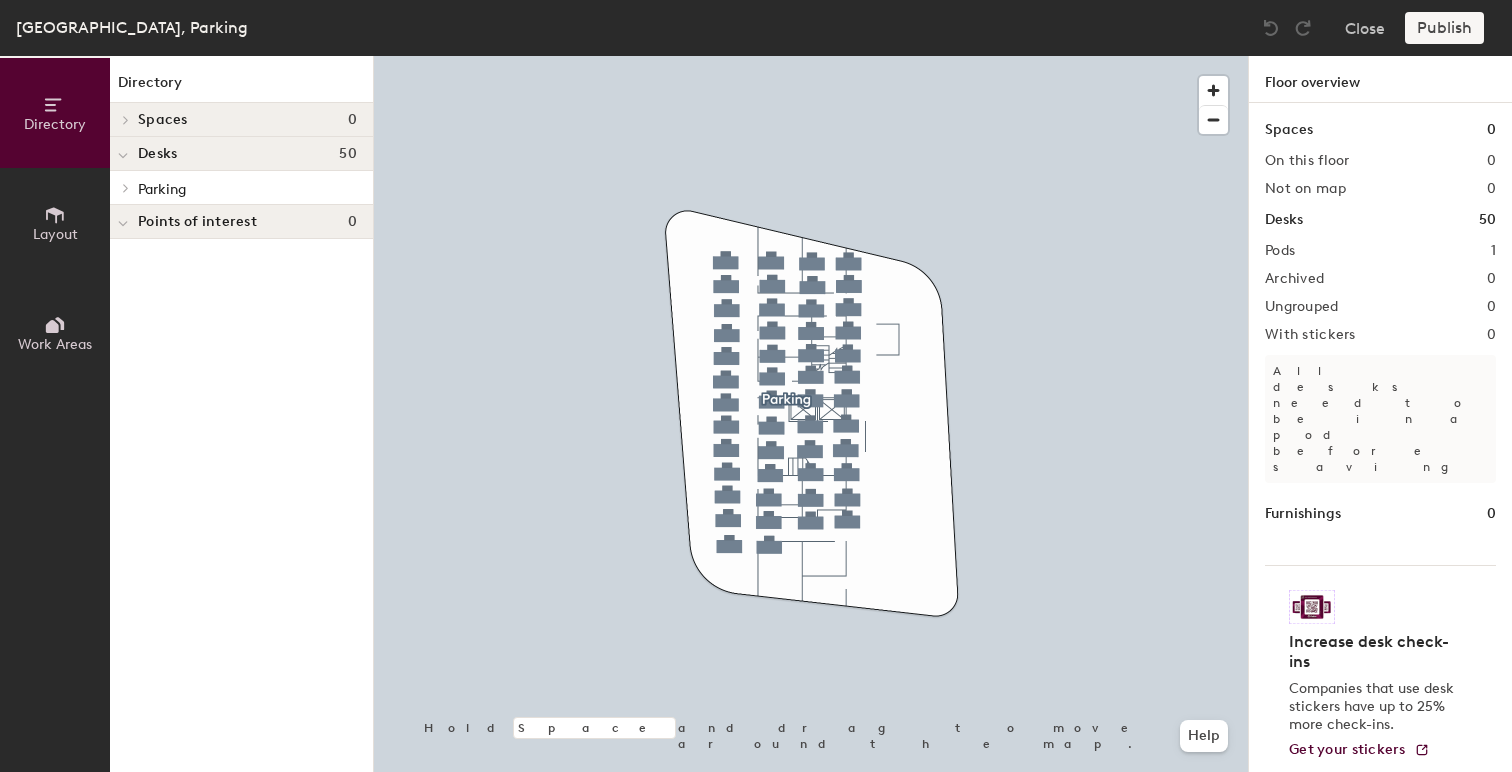 click on "Spaces" 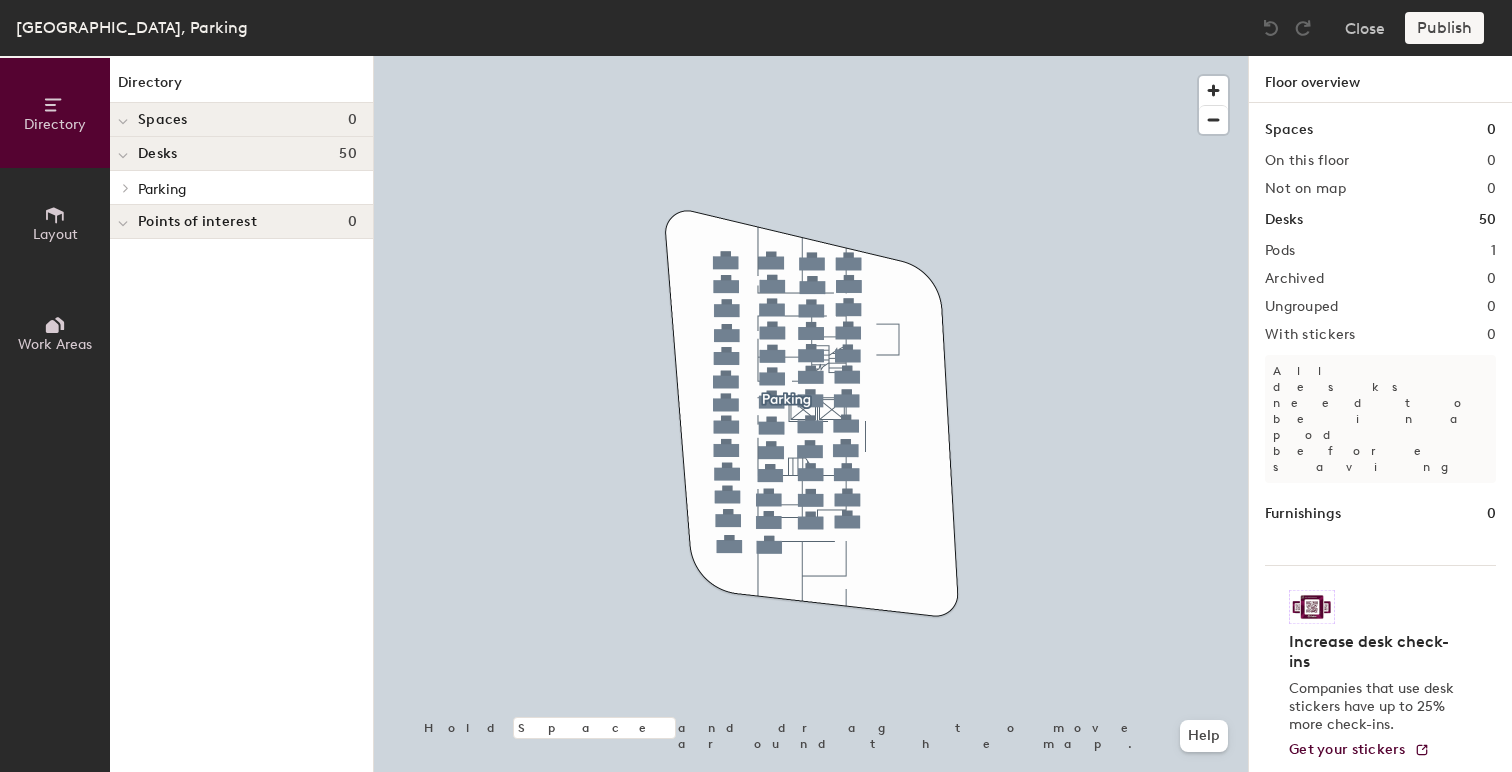 click on "Spaces" 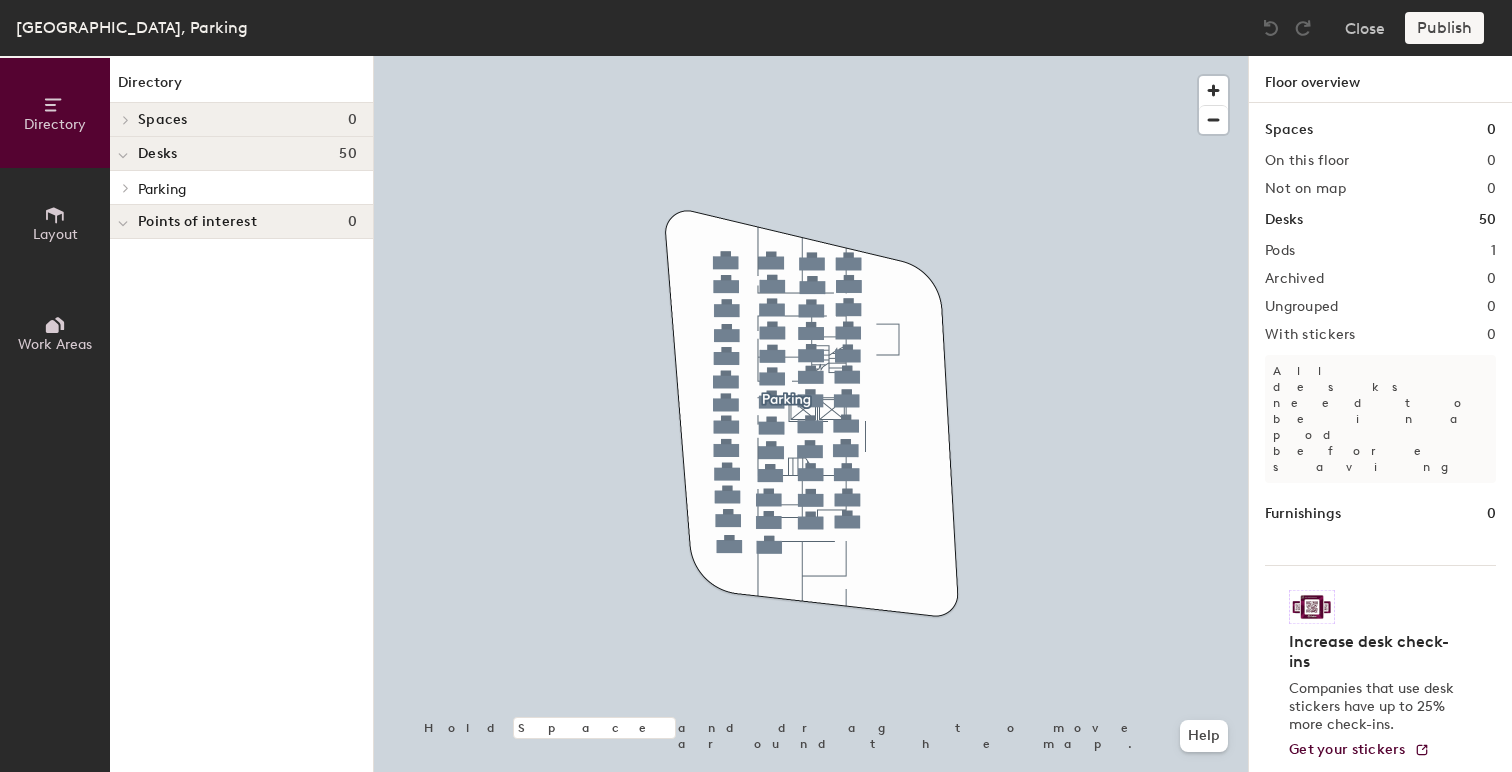 click on "Spaces" 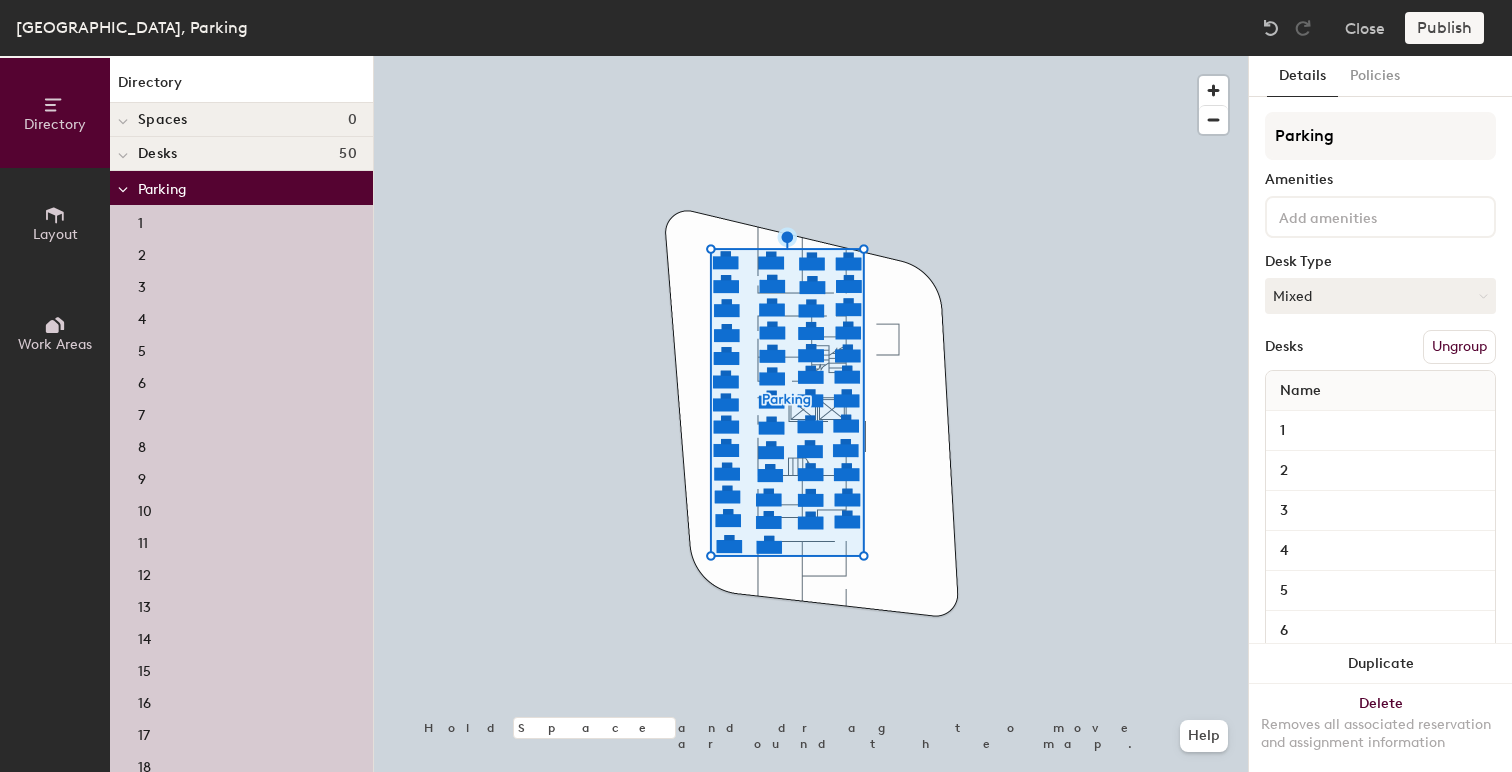 click on "1" 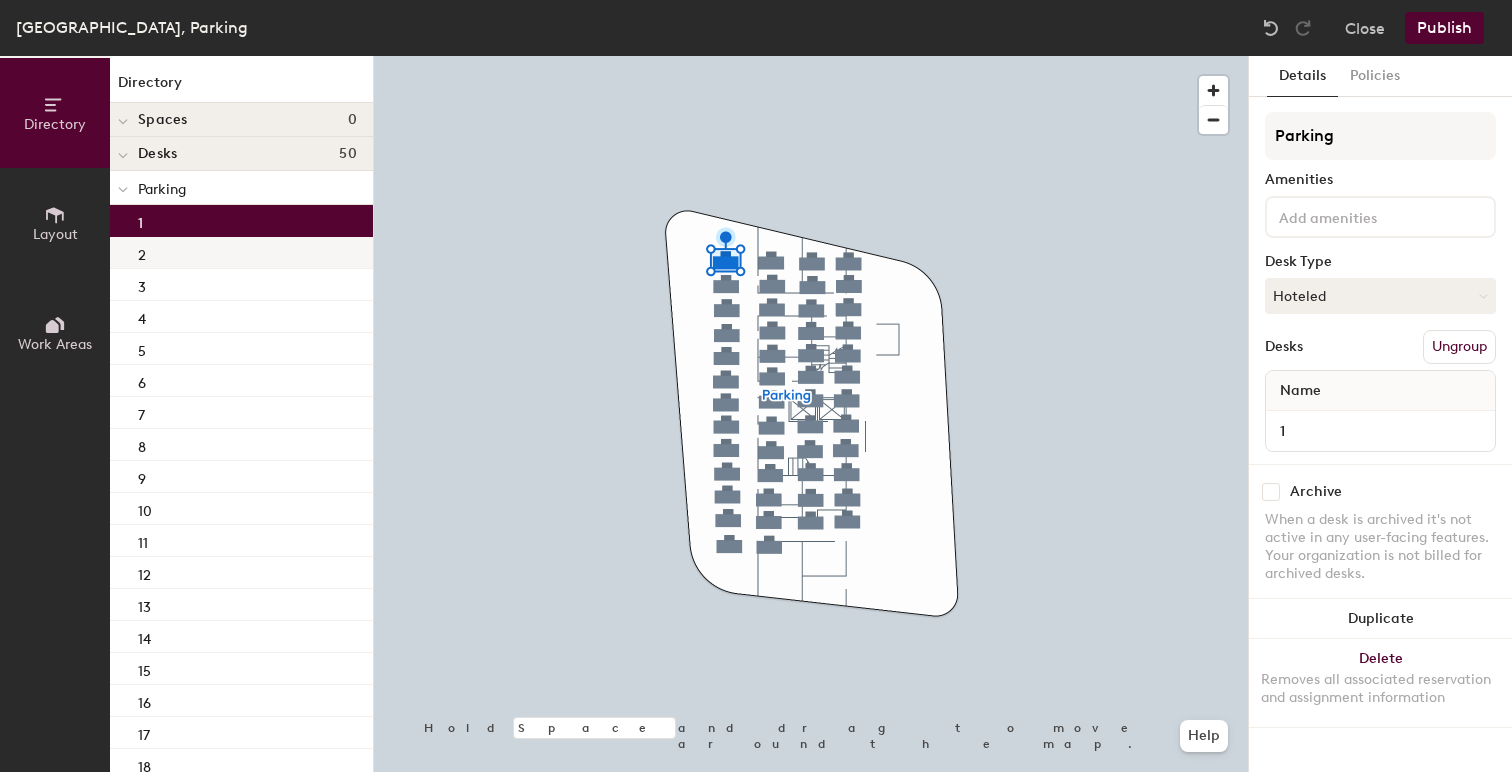 scroll, scrollTop: 40, scrollLeft: 0, axis: vertical 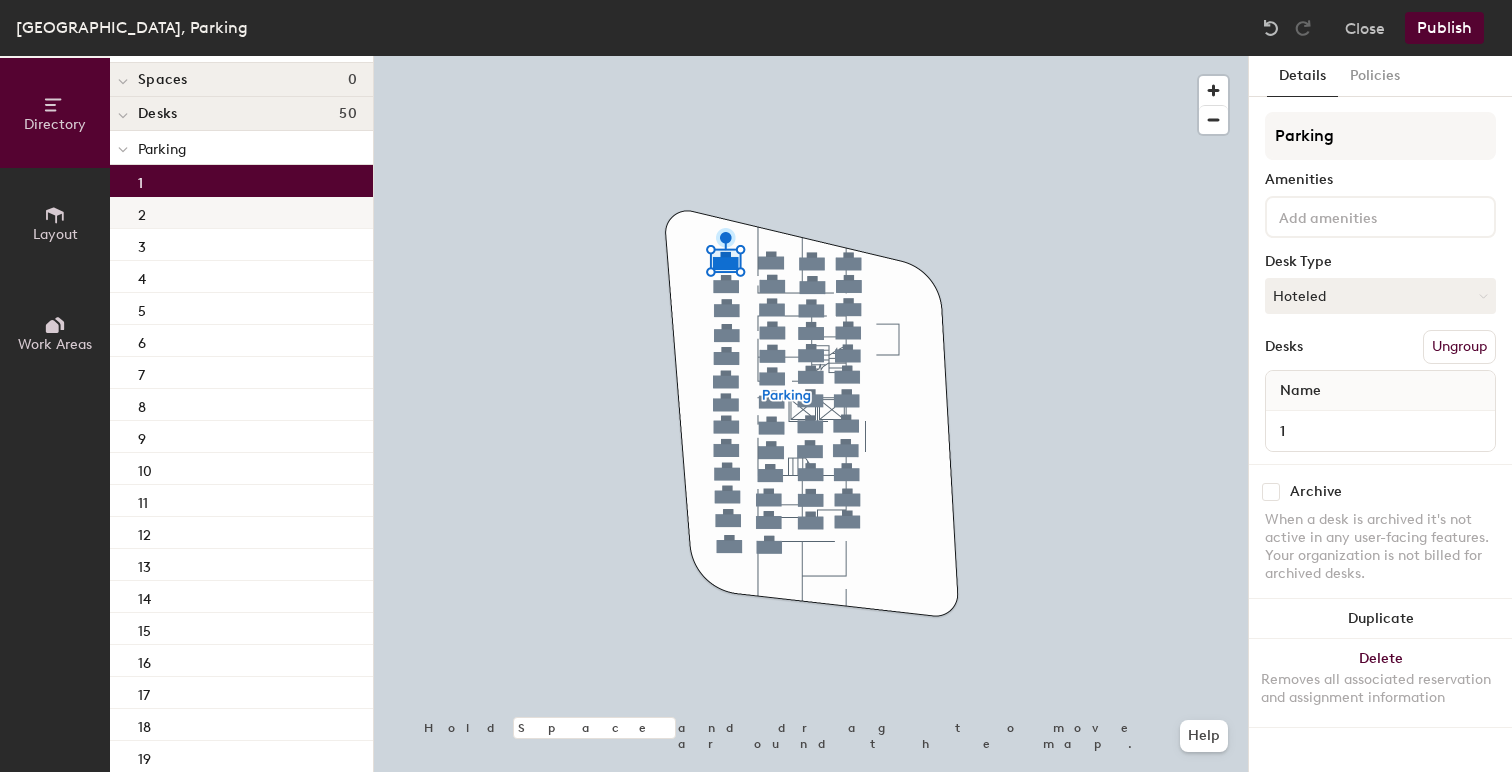 click on "2" 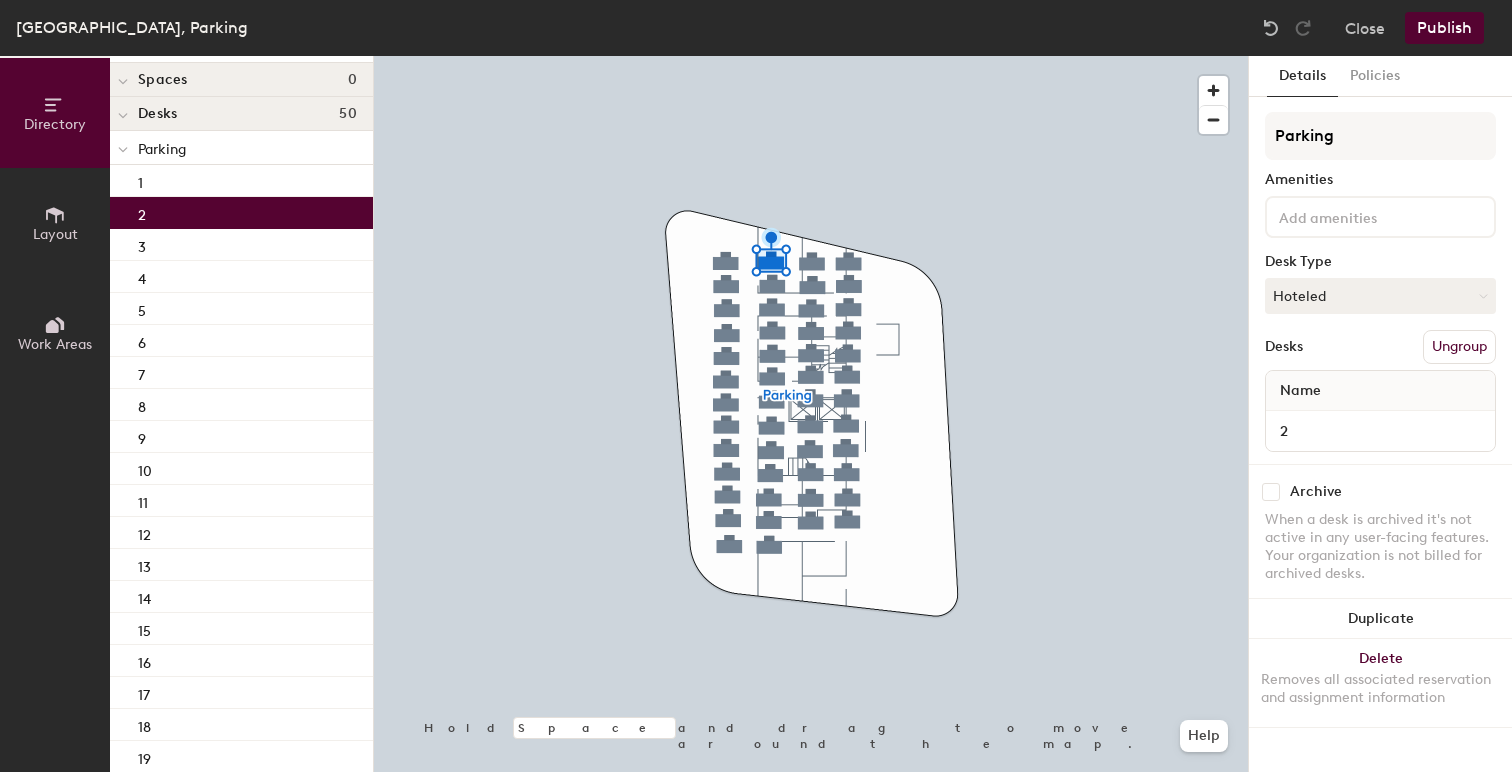 click on "2" 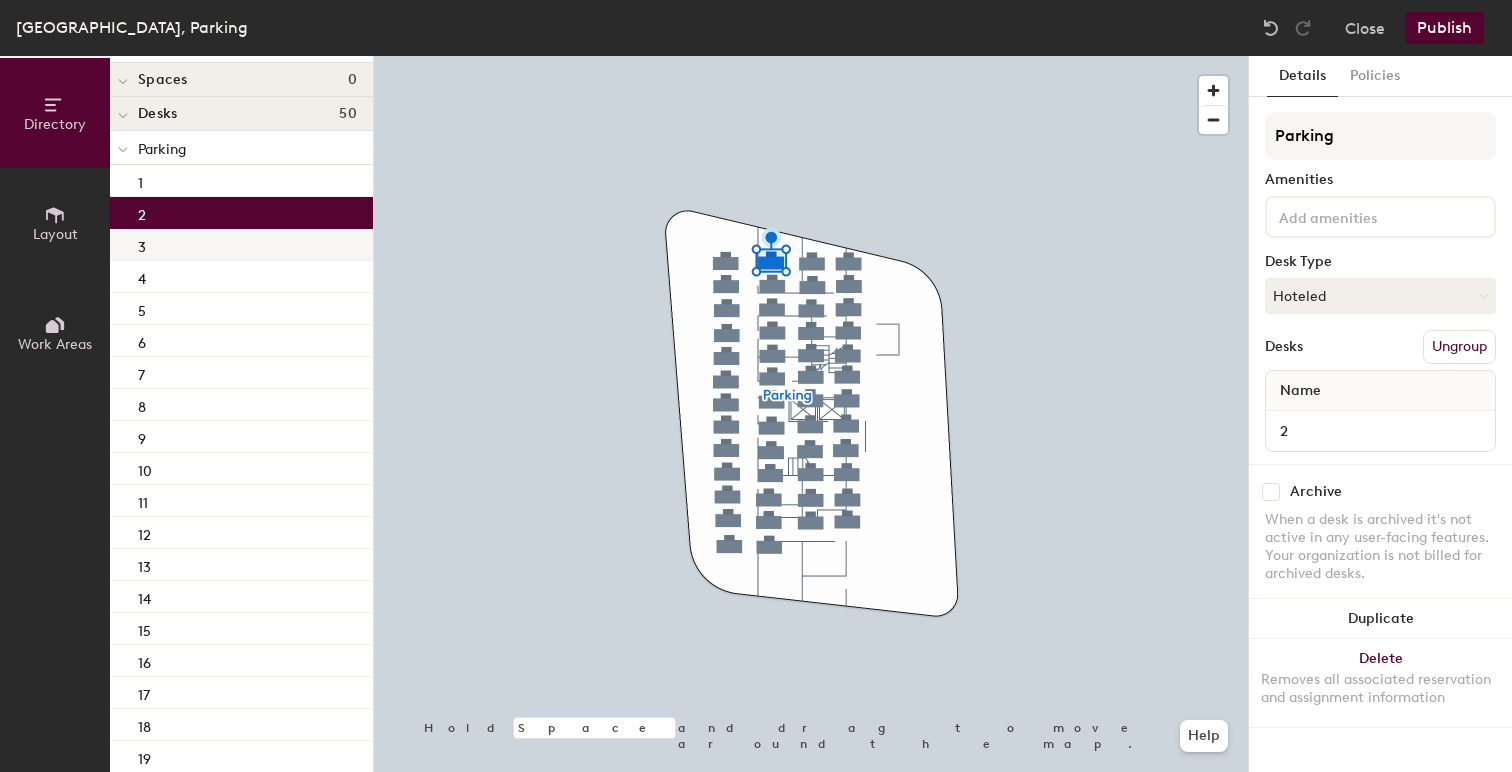 click on "3" 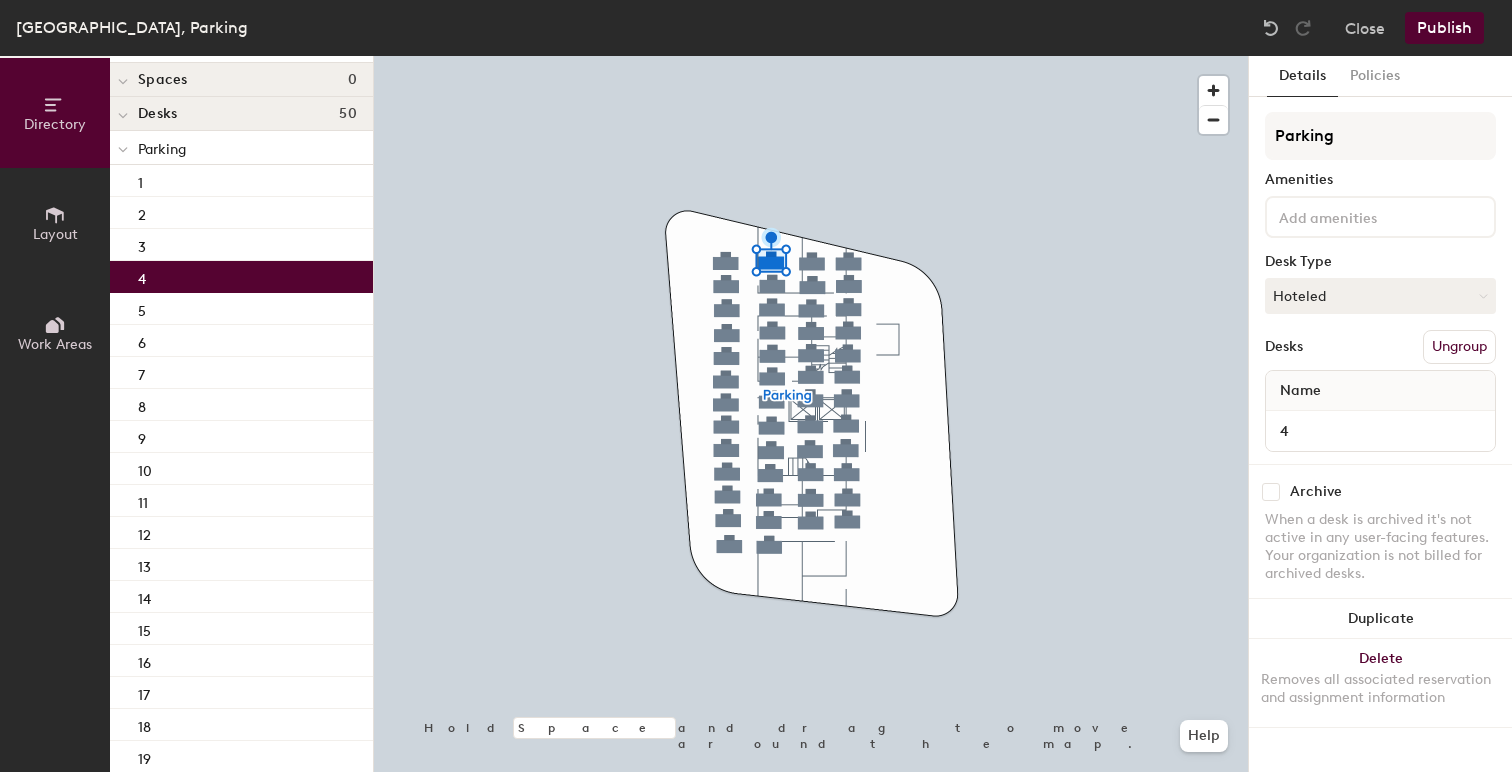 click on "4" 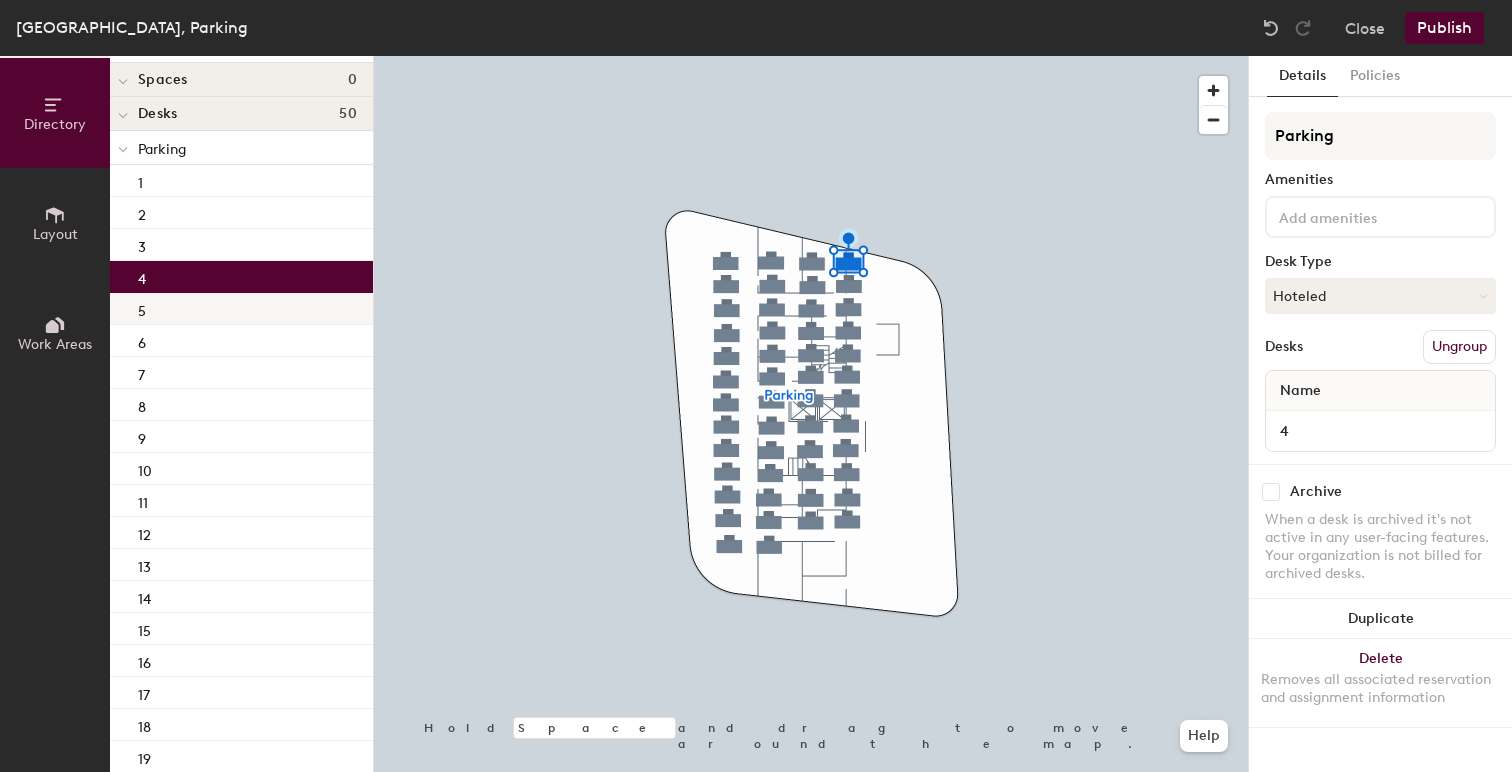 click on "5" 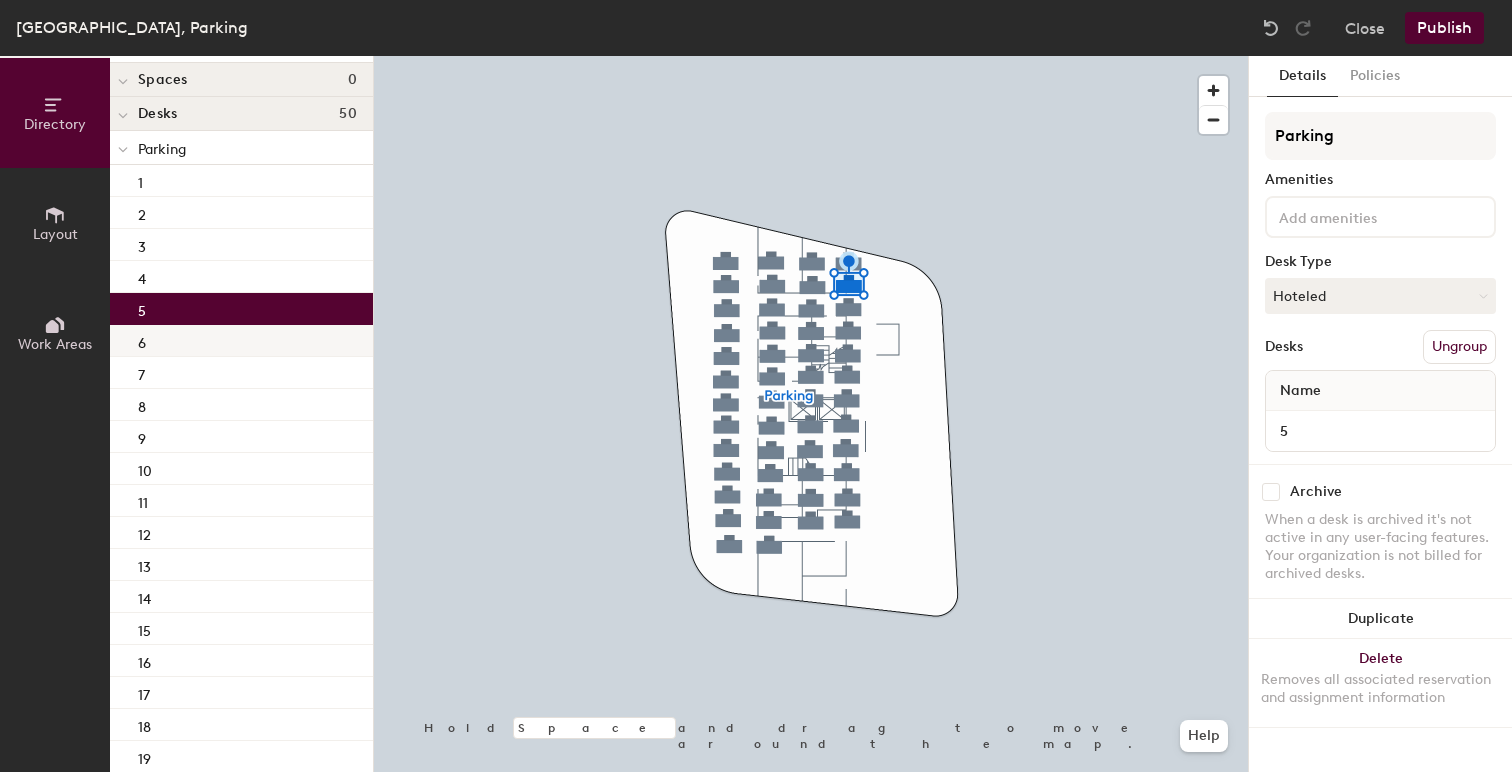 click on "6" 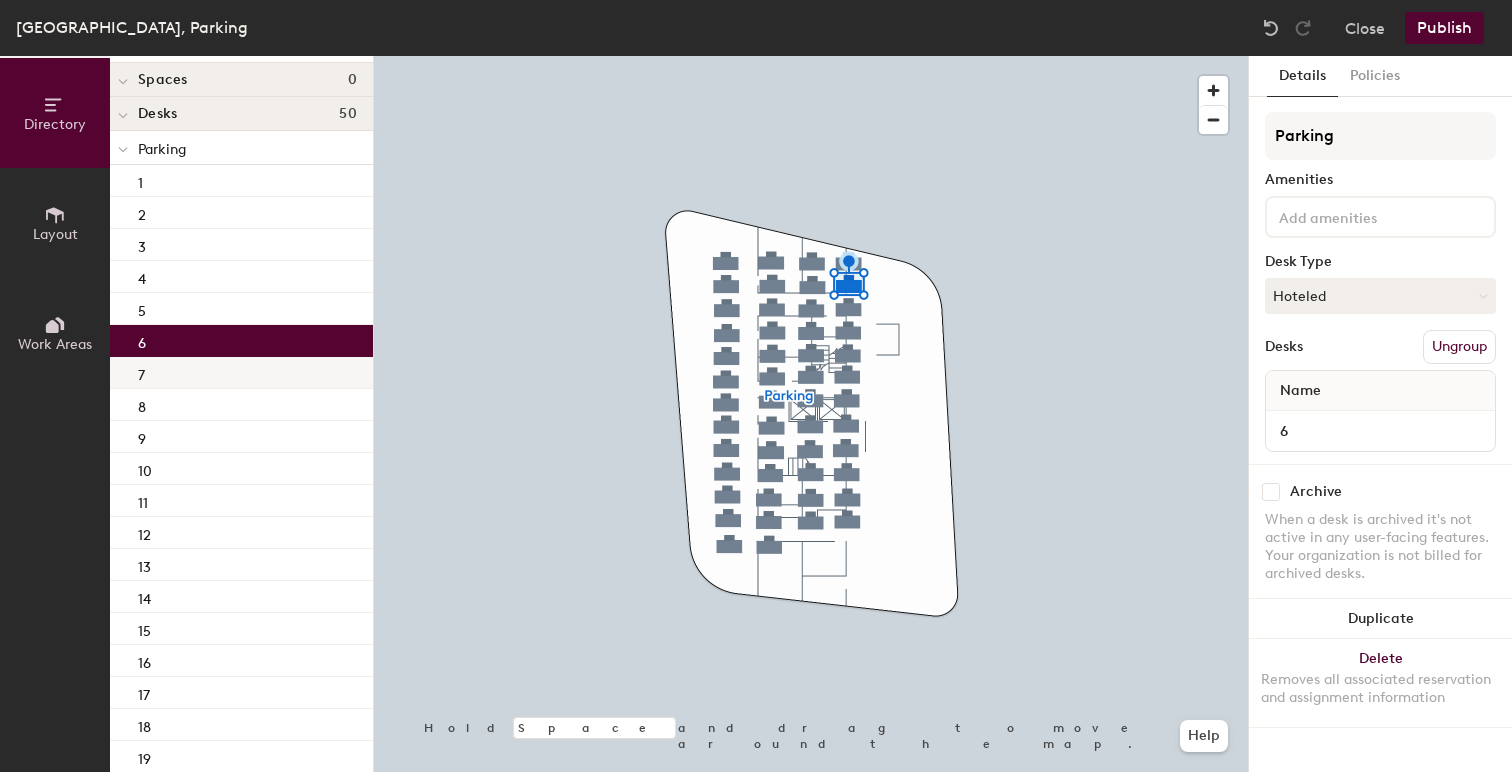 click on "7" 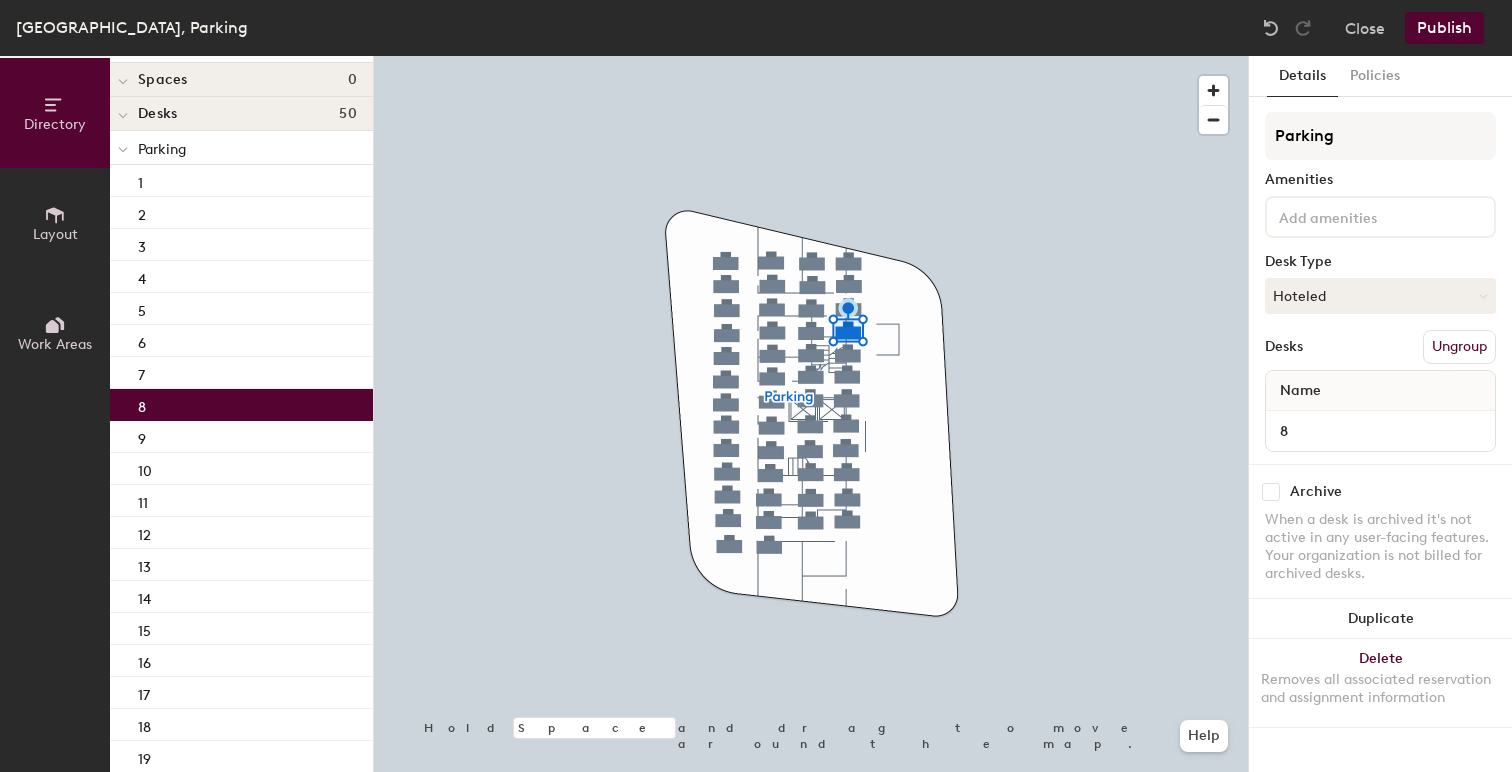 click on "8" 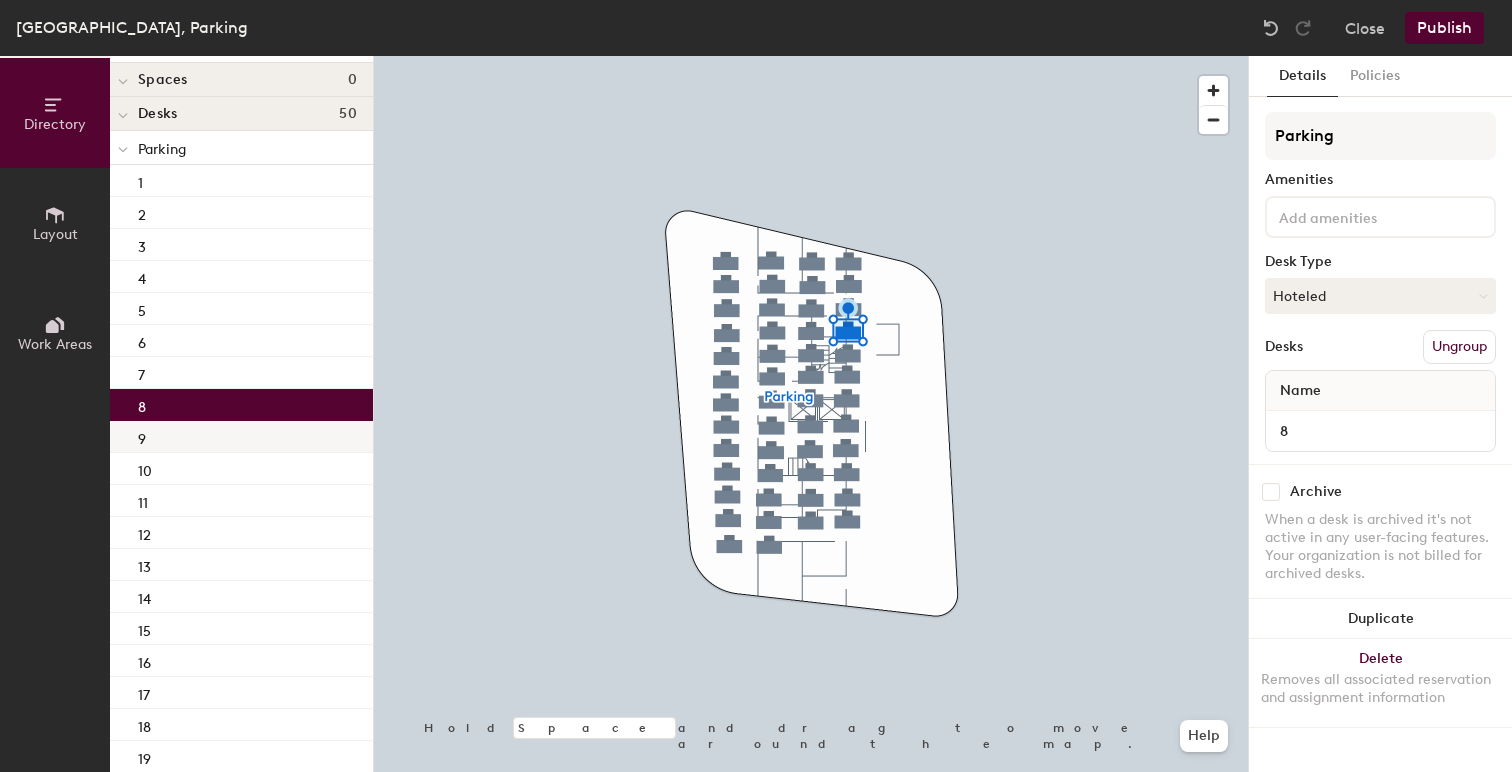 click on "9" 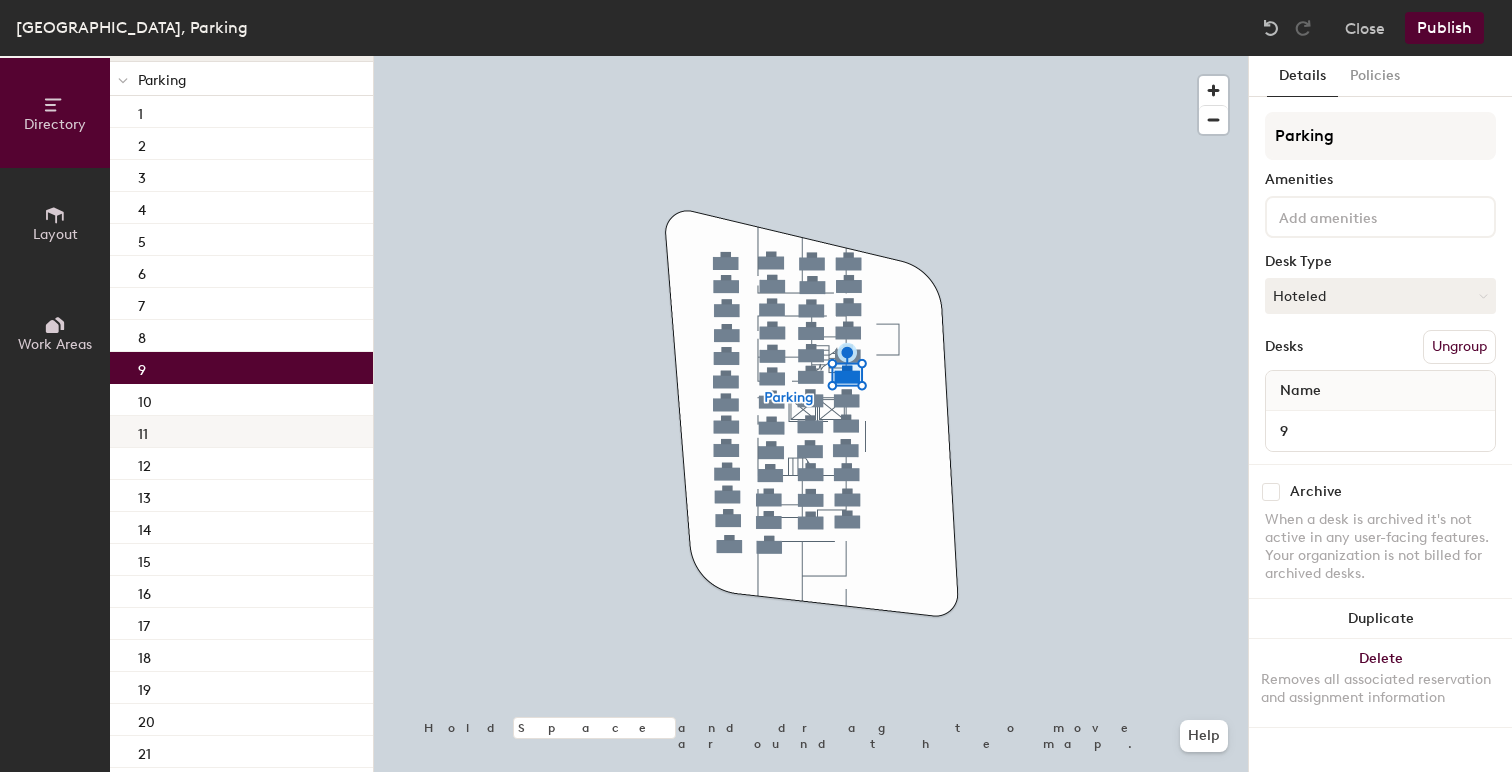 scroll, scrollTop: 124, scrollLeft: 0, axis: vertical 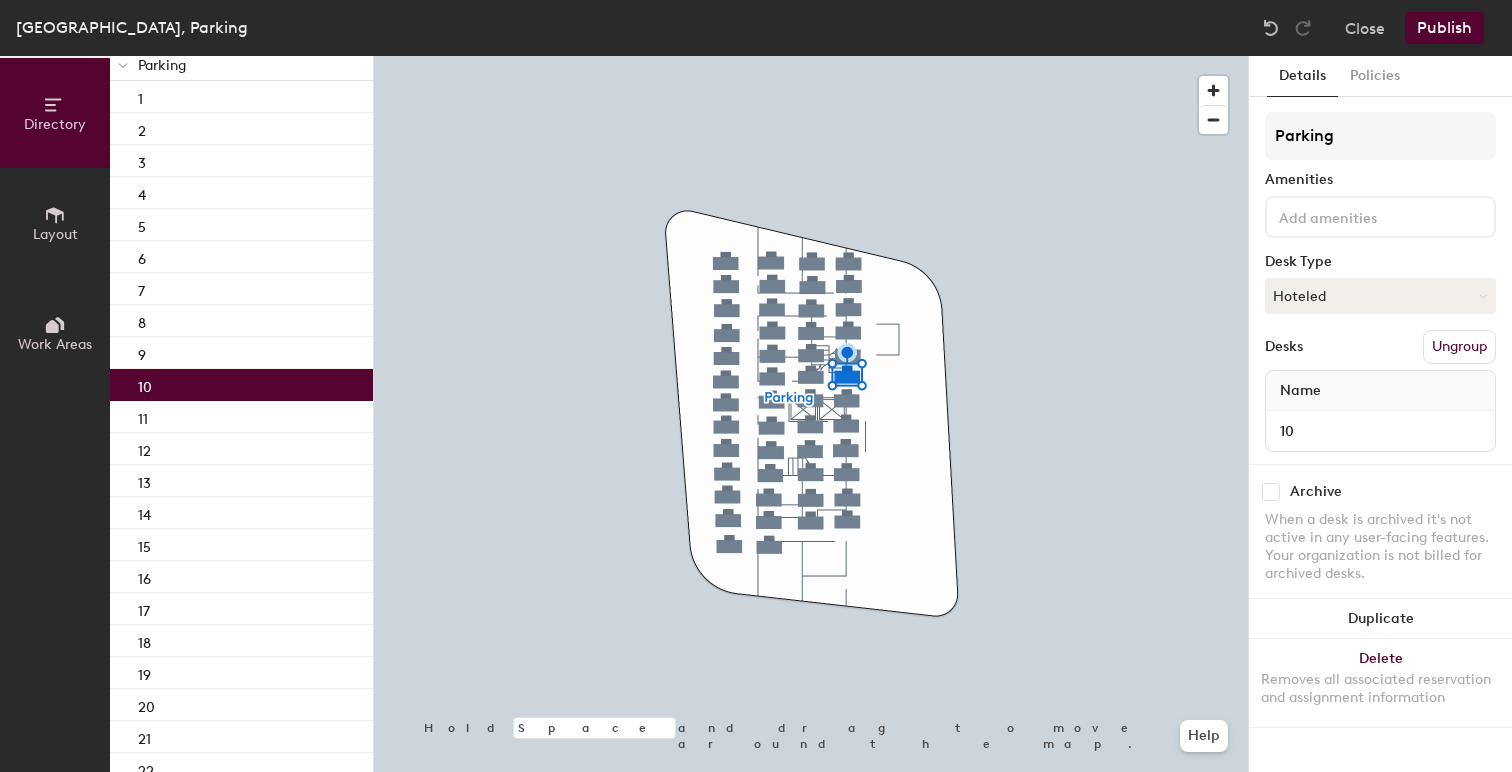 click on "10" 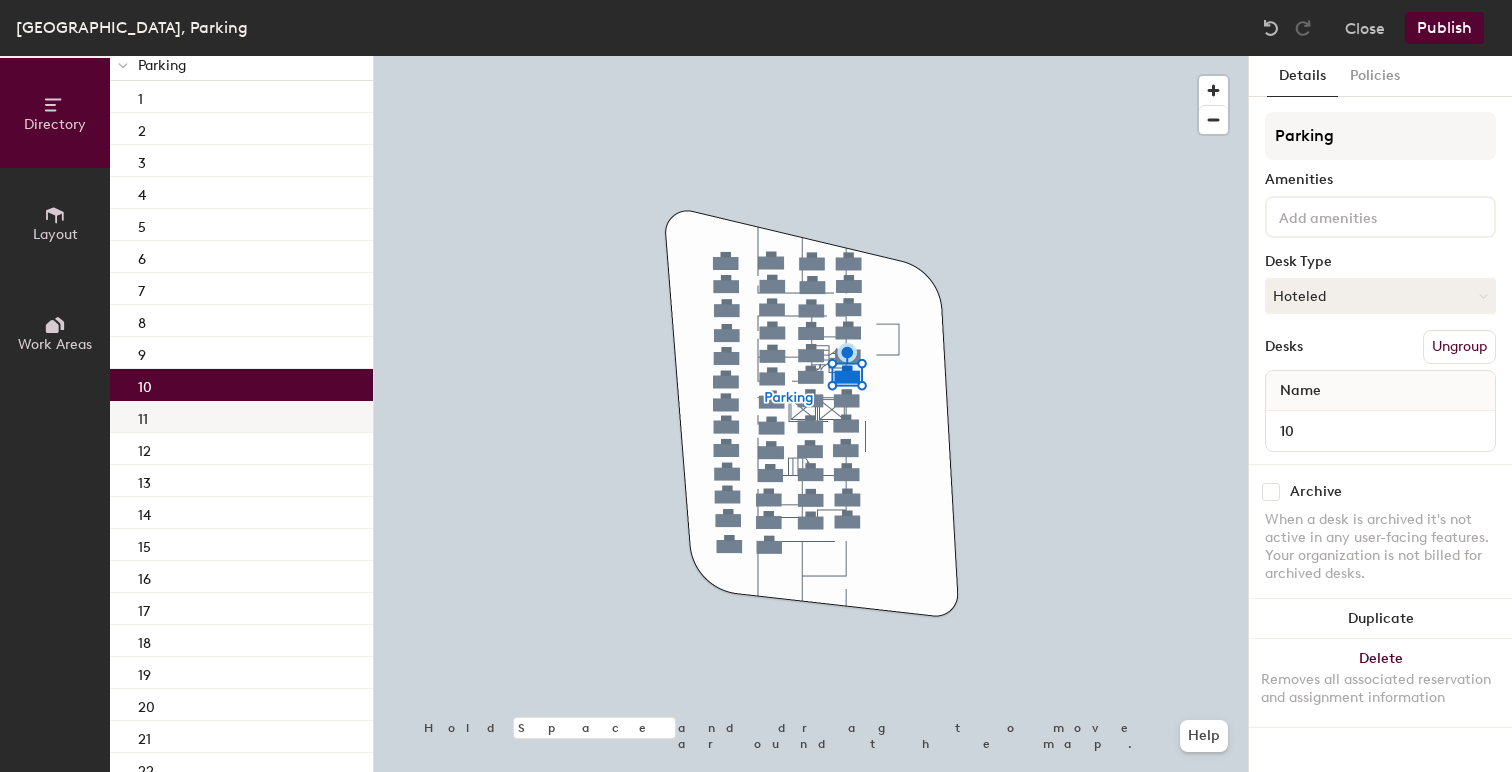 click on "11" 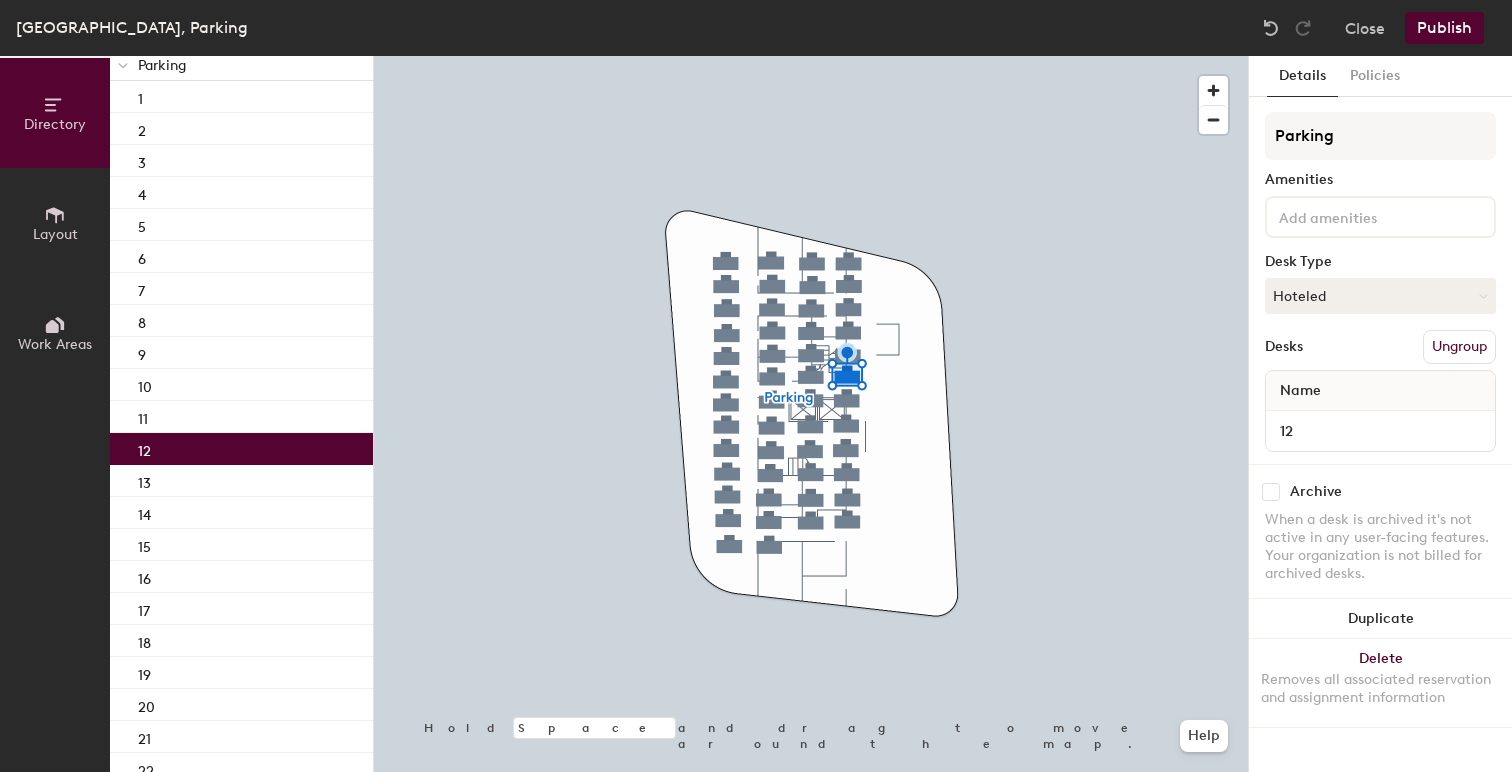 click on "12" 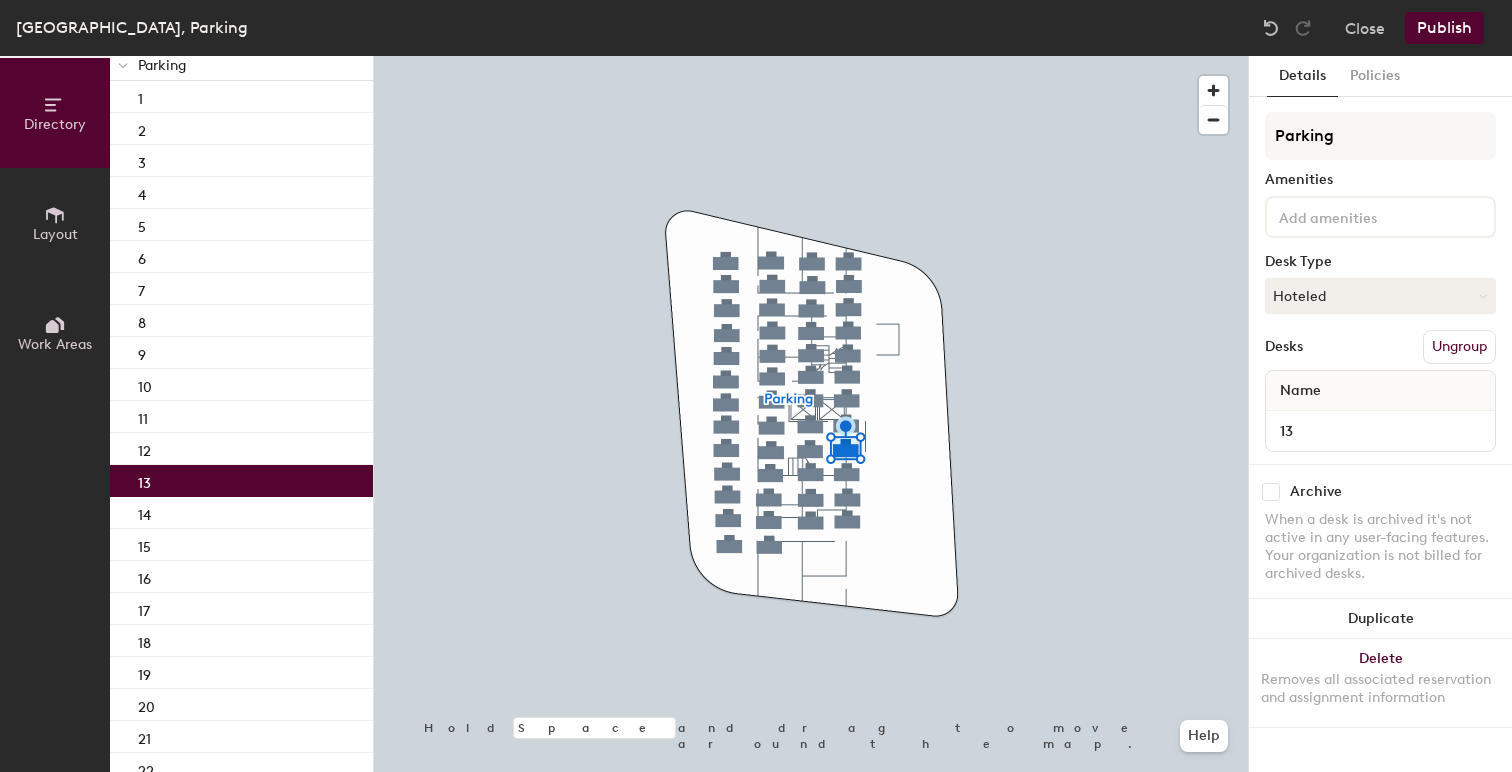click on "13" 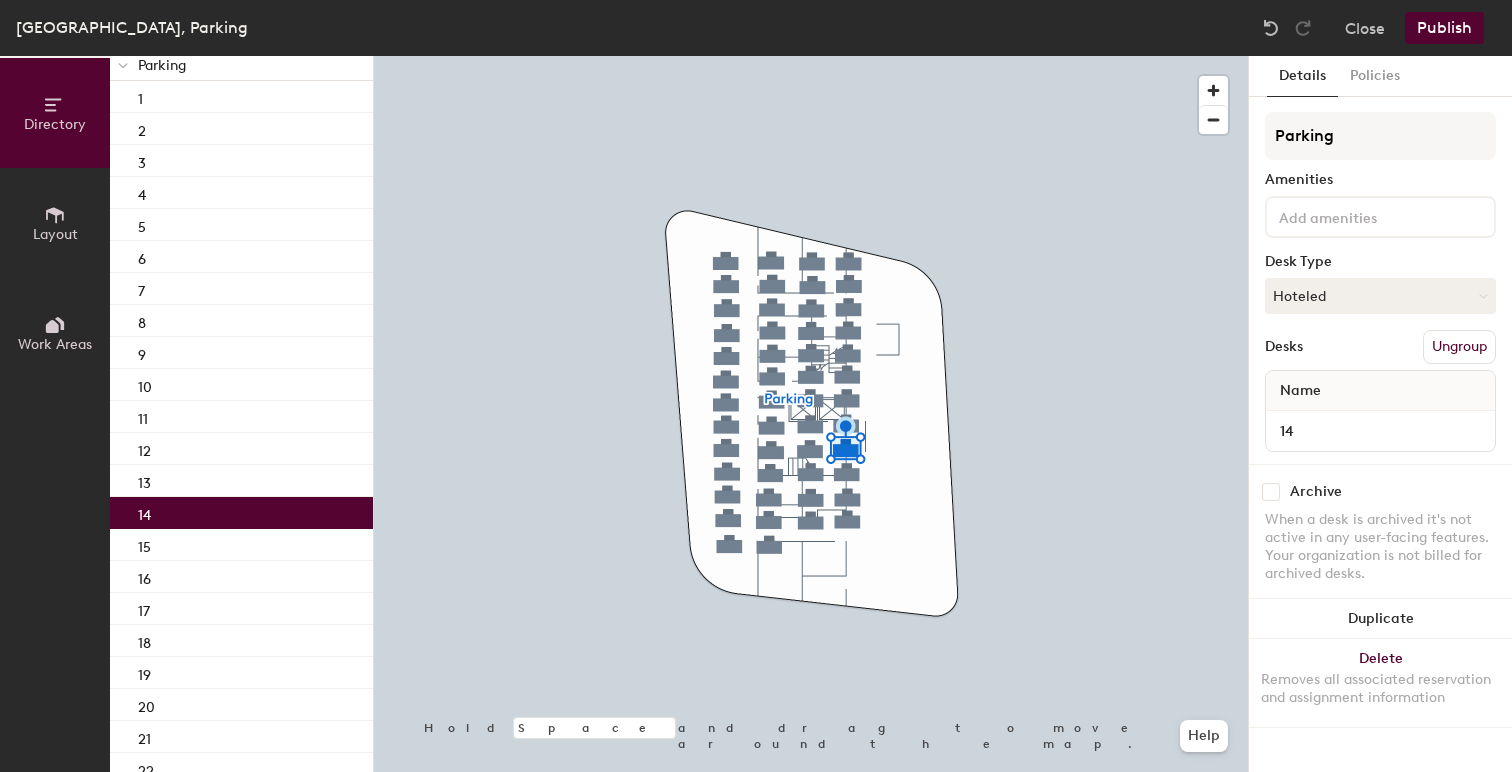click on "14" 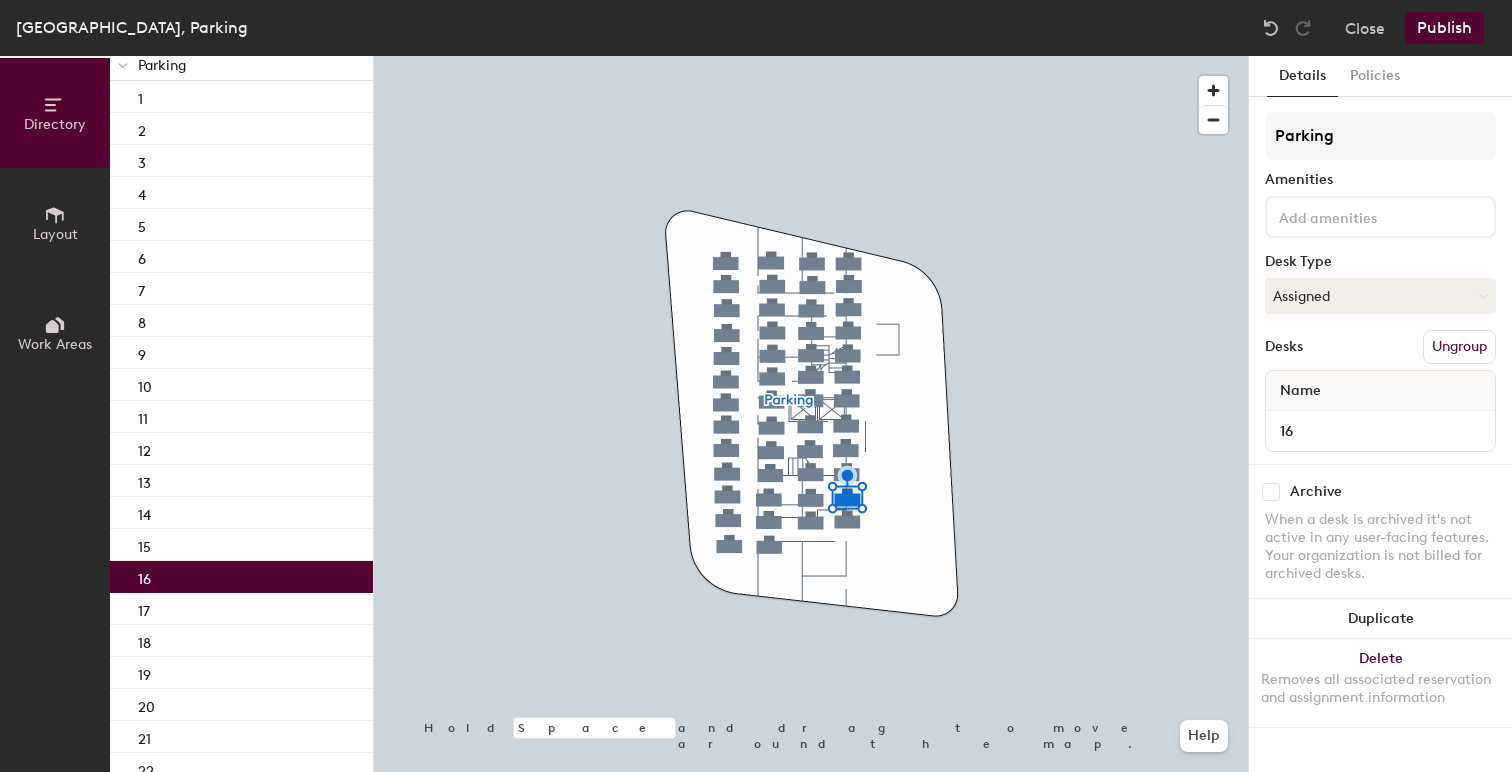 click on "16" 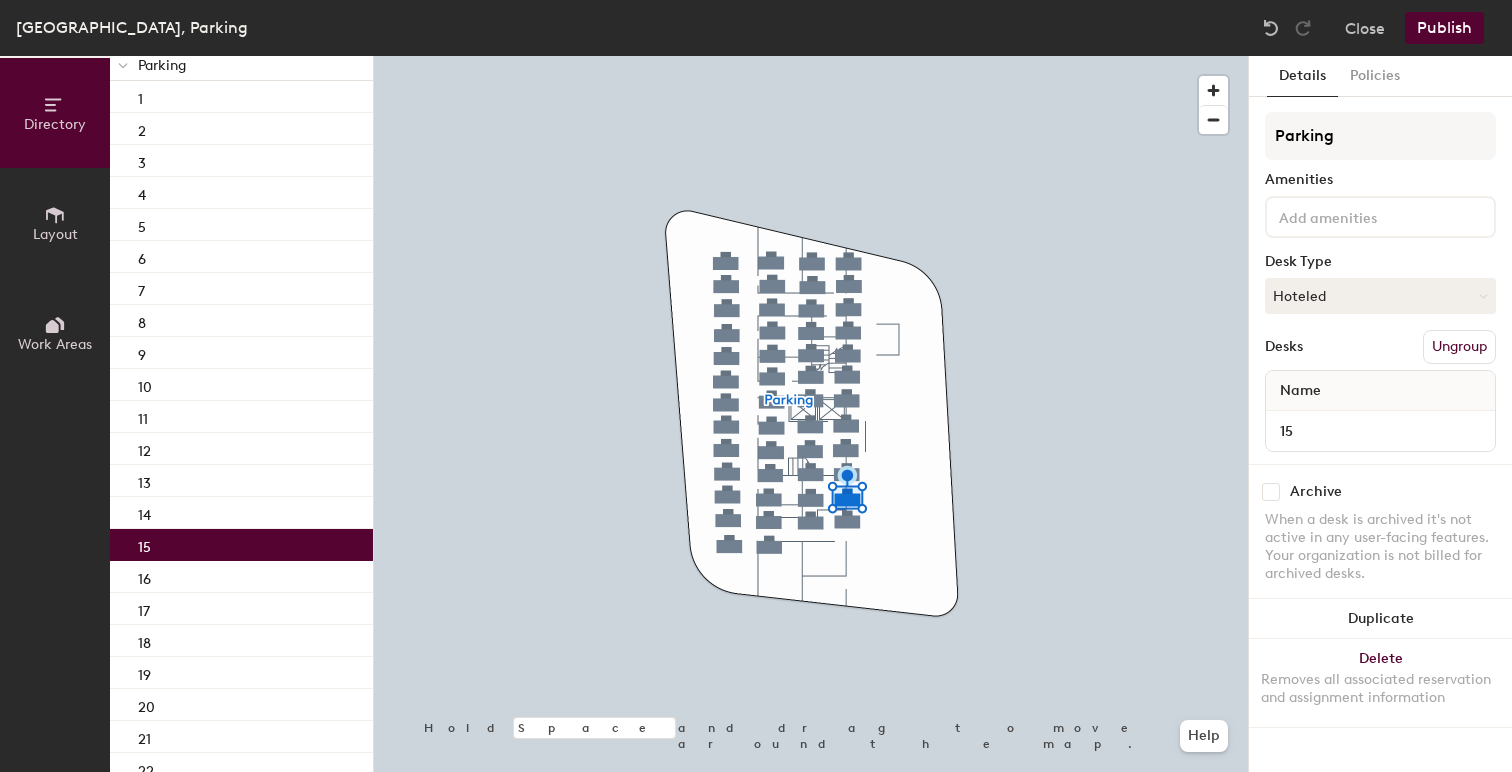 click on "15" 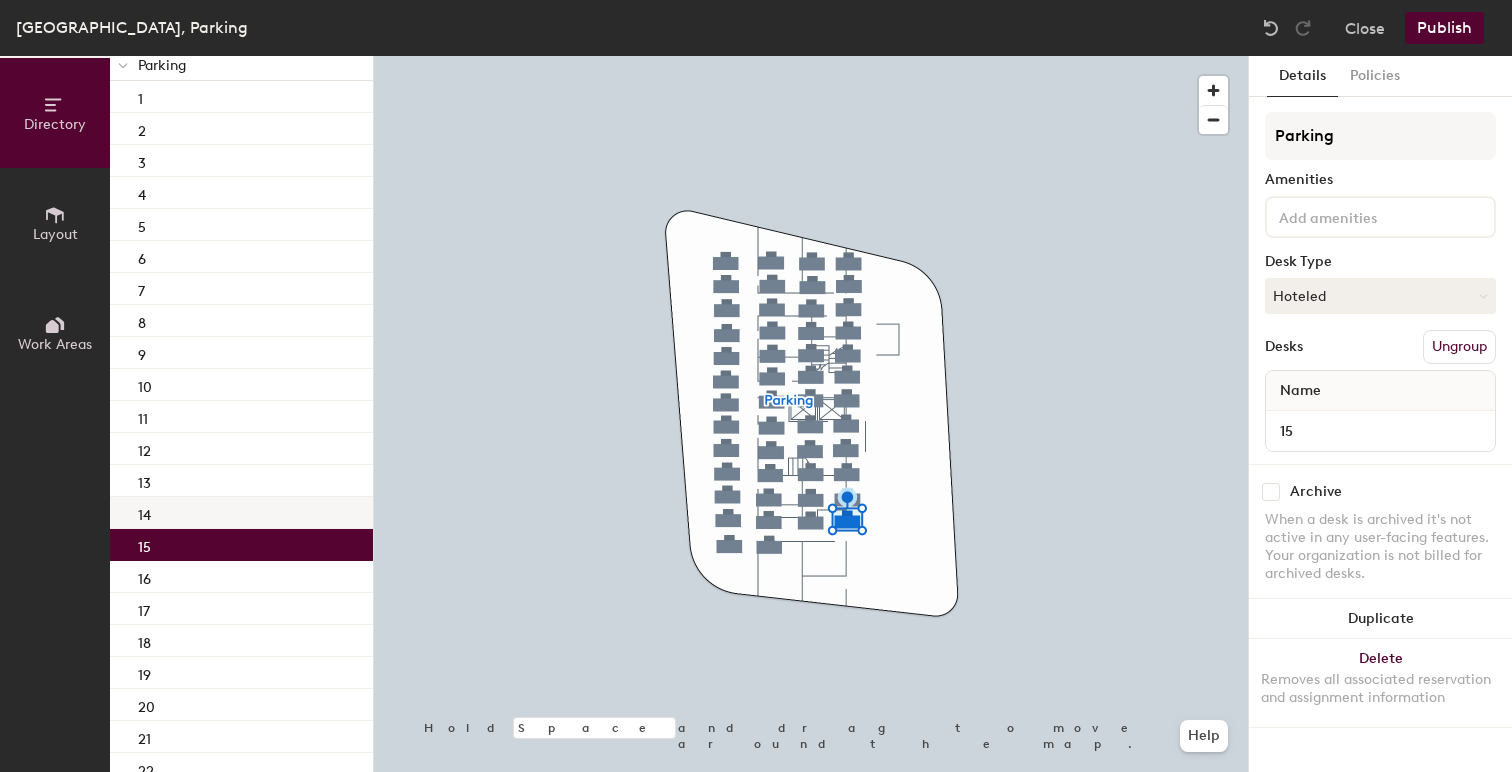 click on "14" 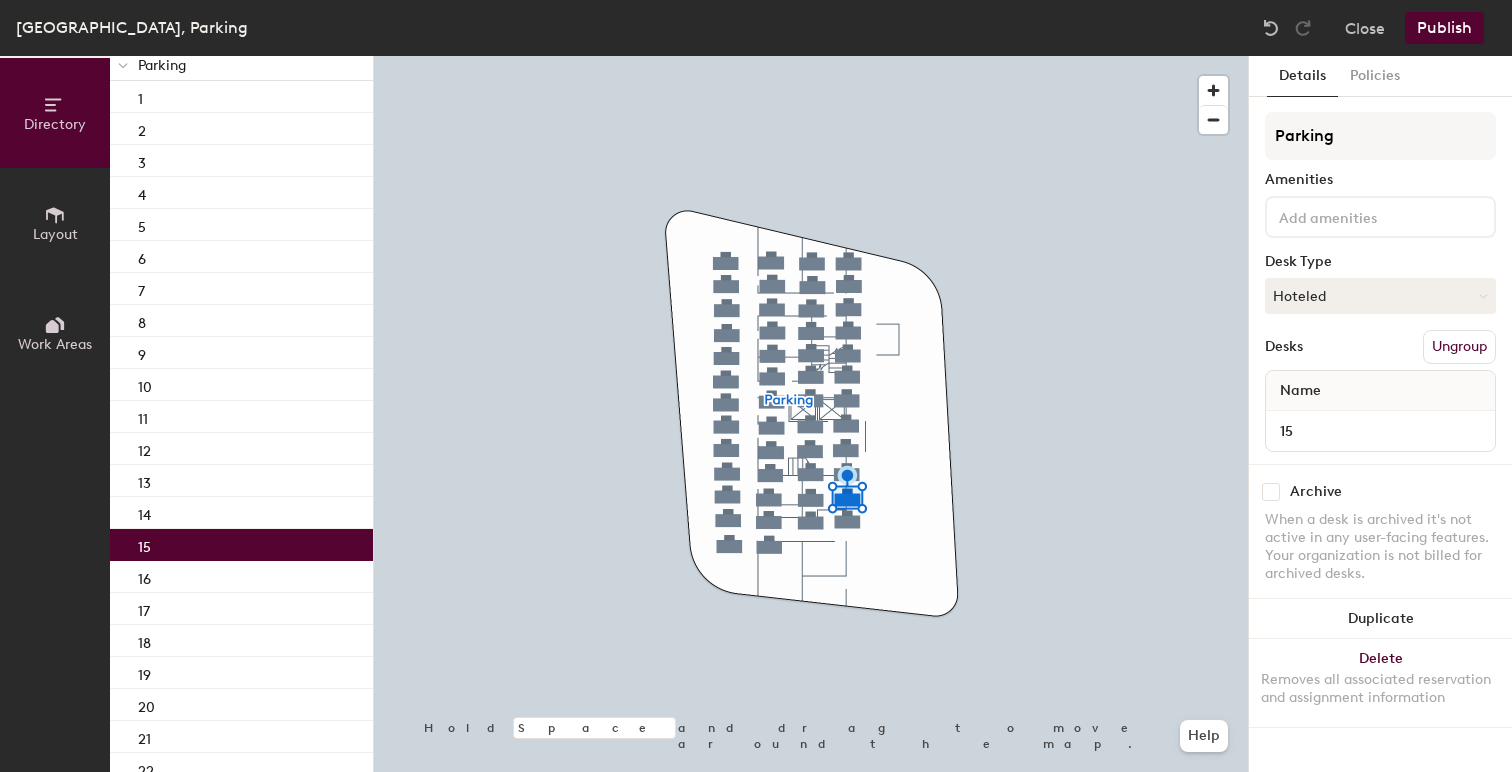 click on "15" 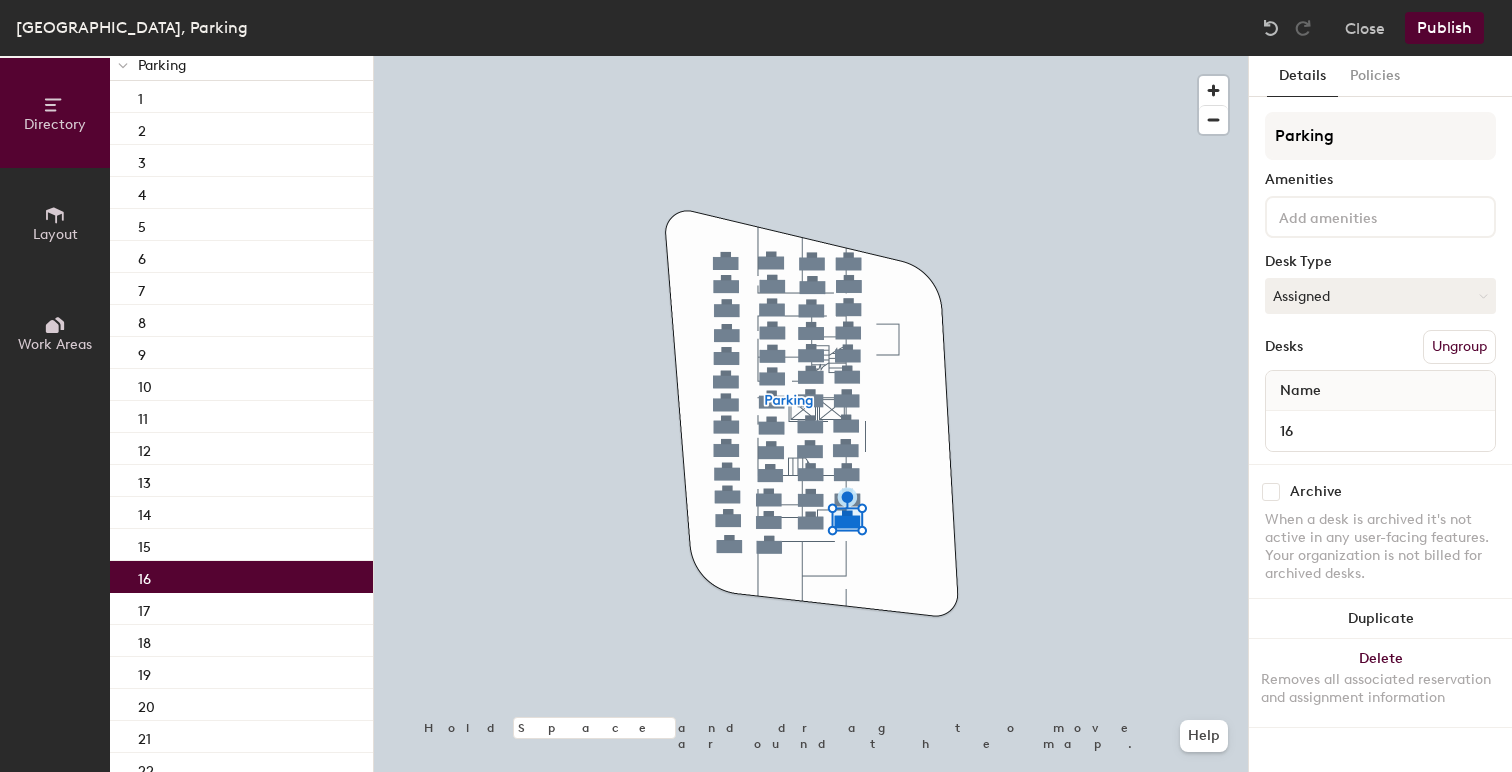 click on "16" 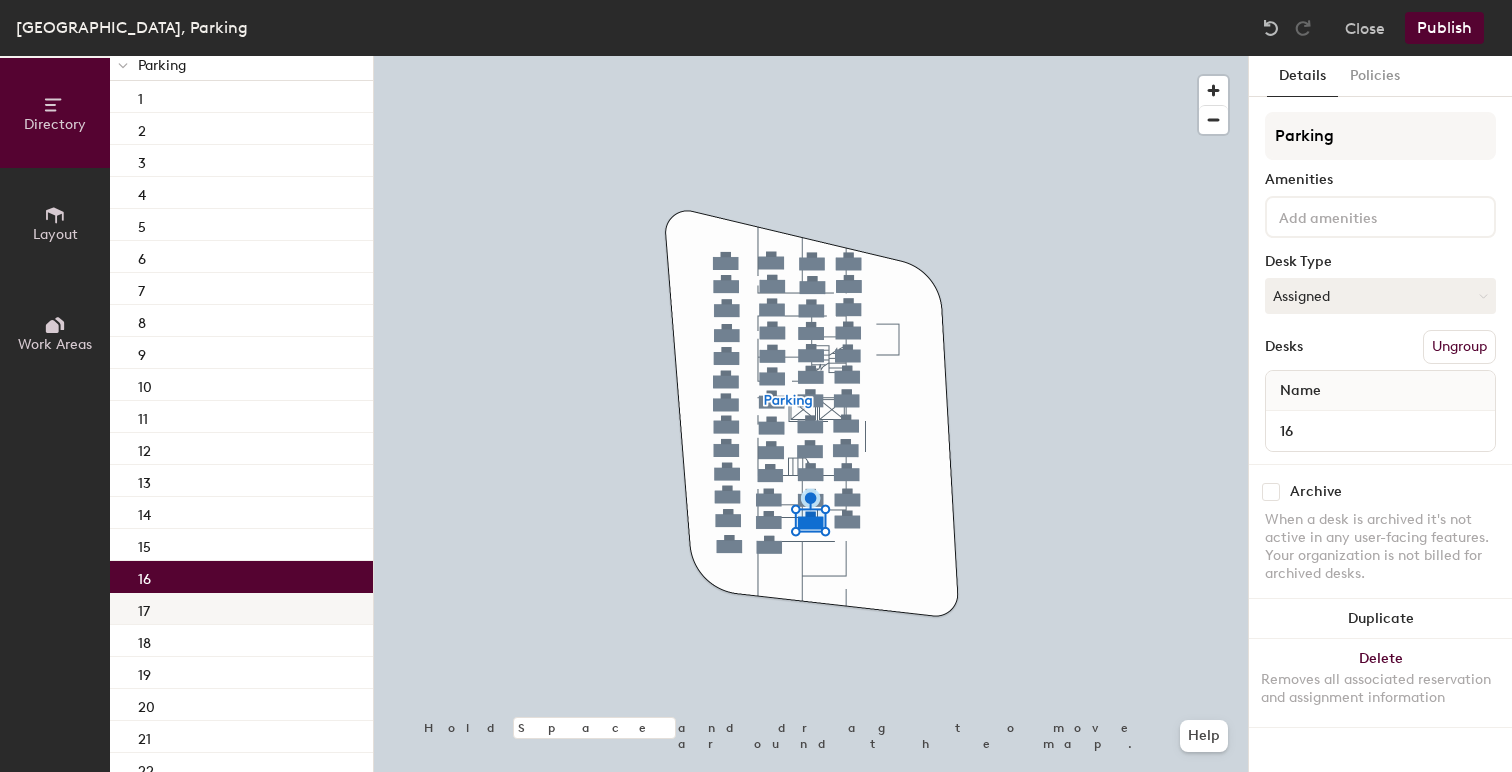 click on "17" 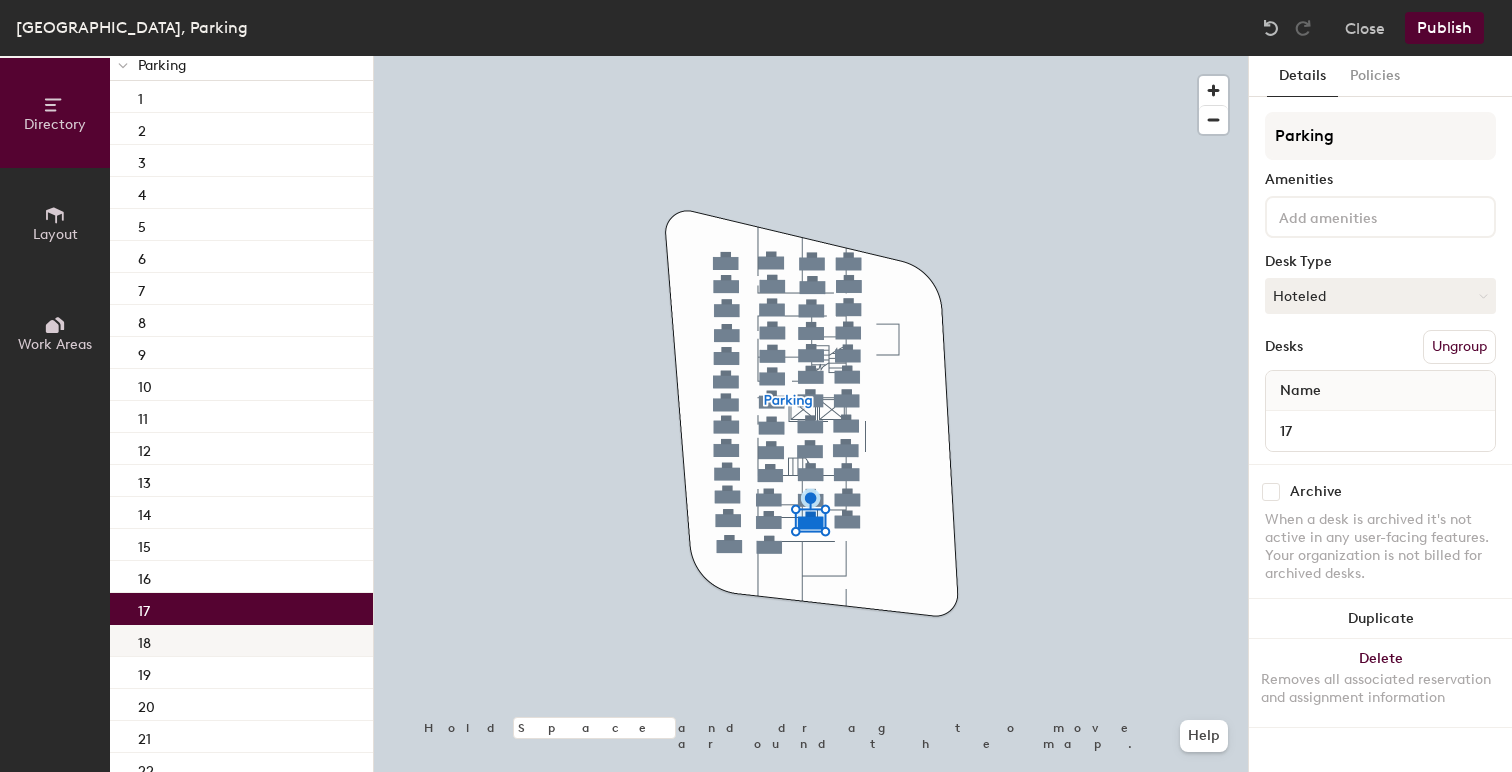 click on "18" 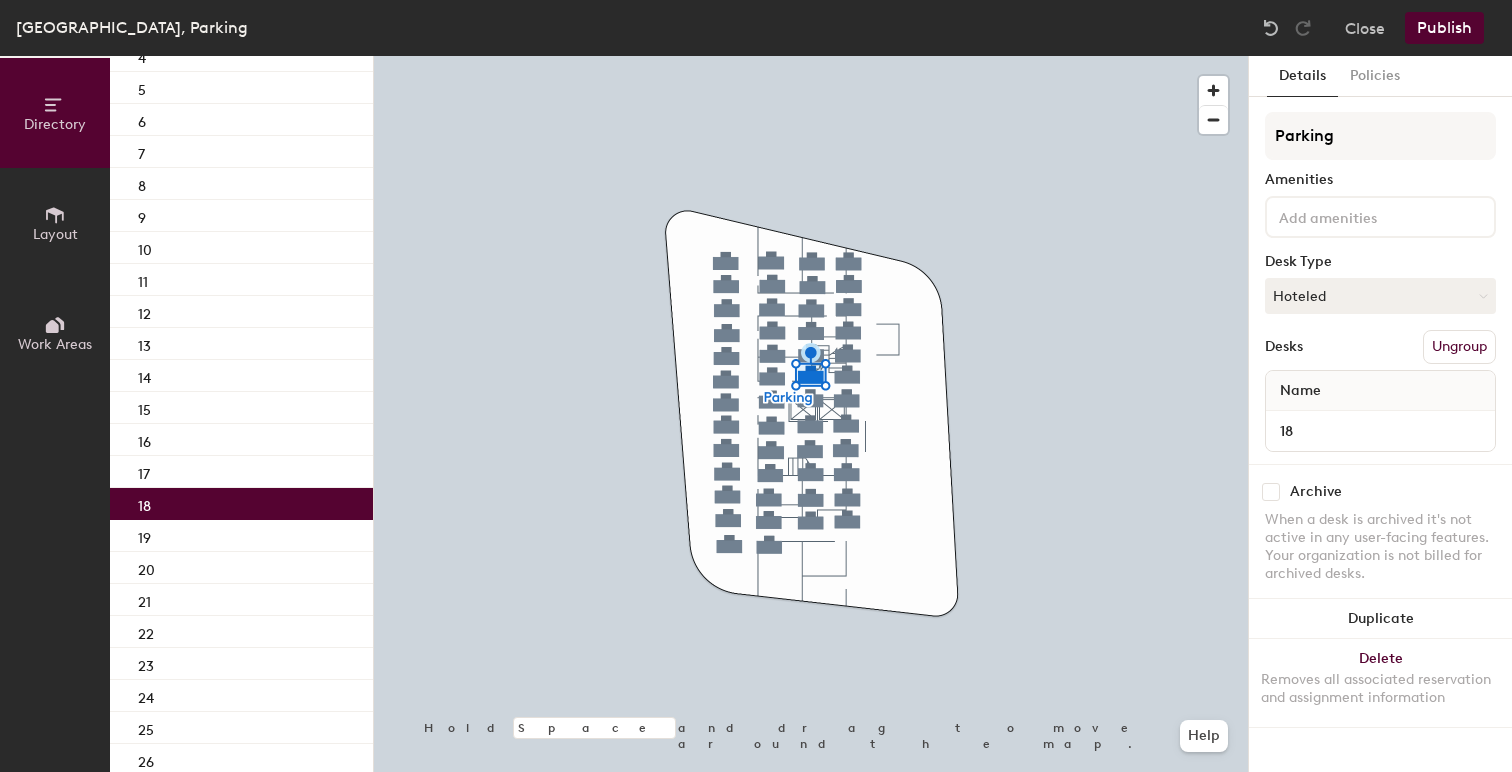 scroll, scrollTop: 291, scrollLeft: 0, axis: vertical 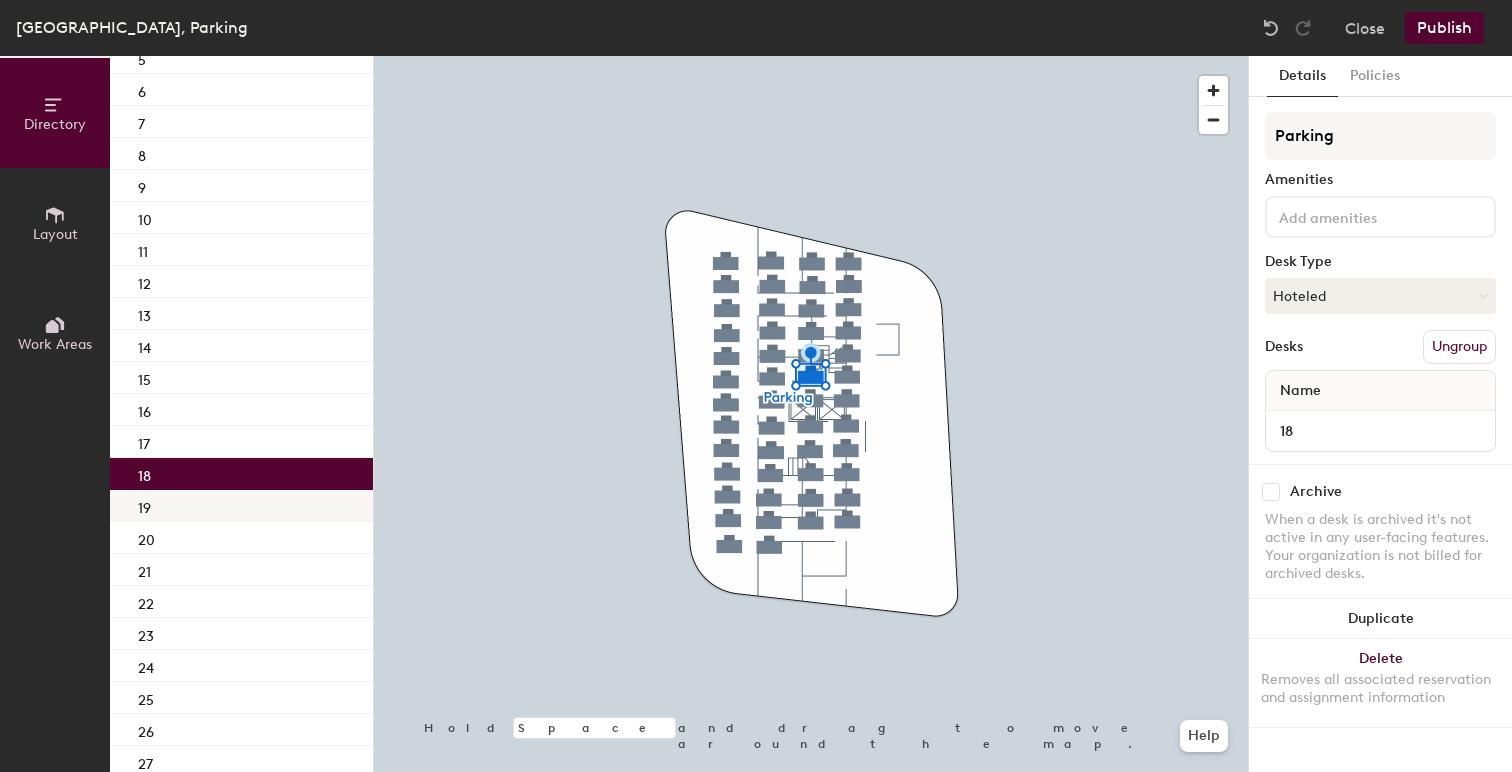 click on "19" 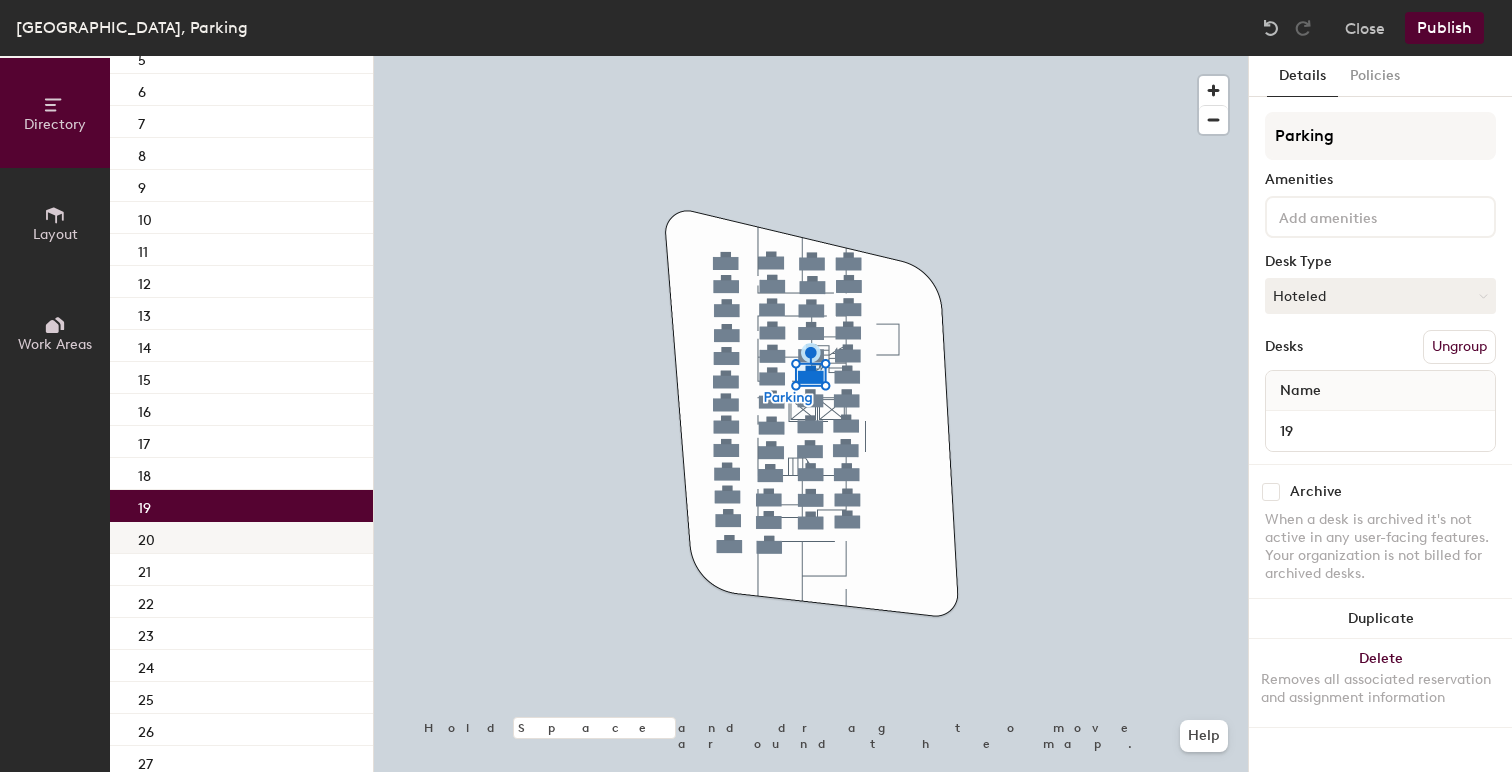 click on "20" 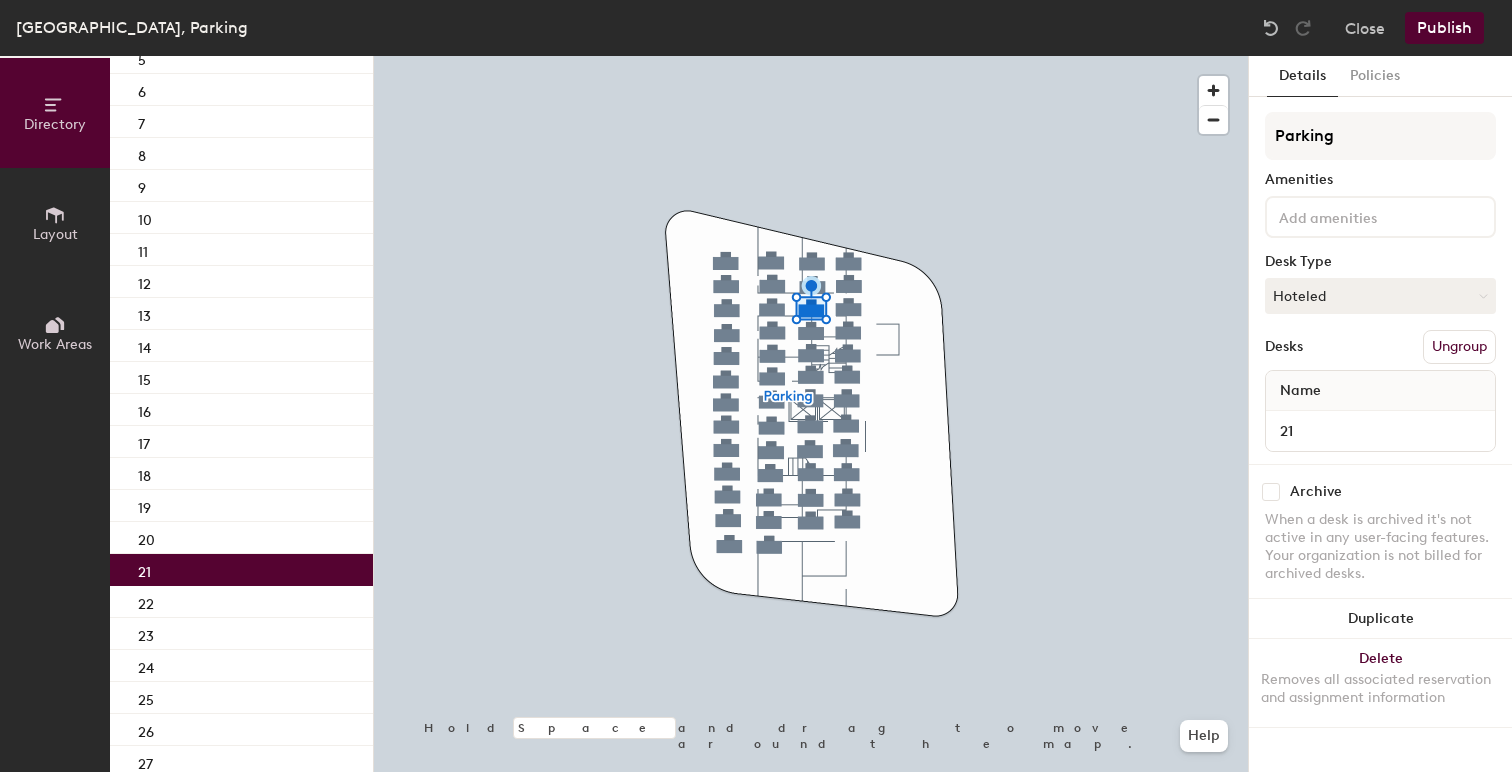 click on "21" 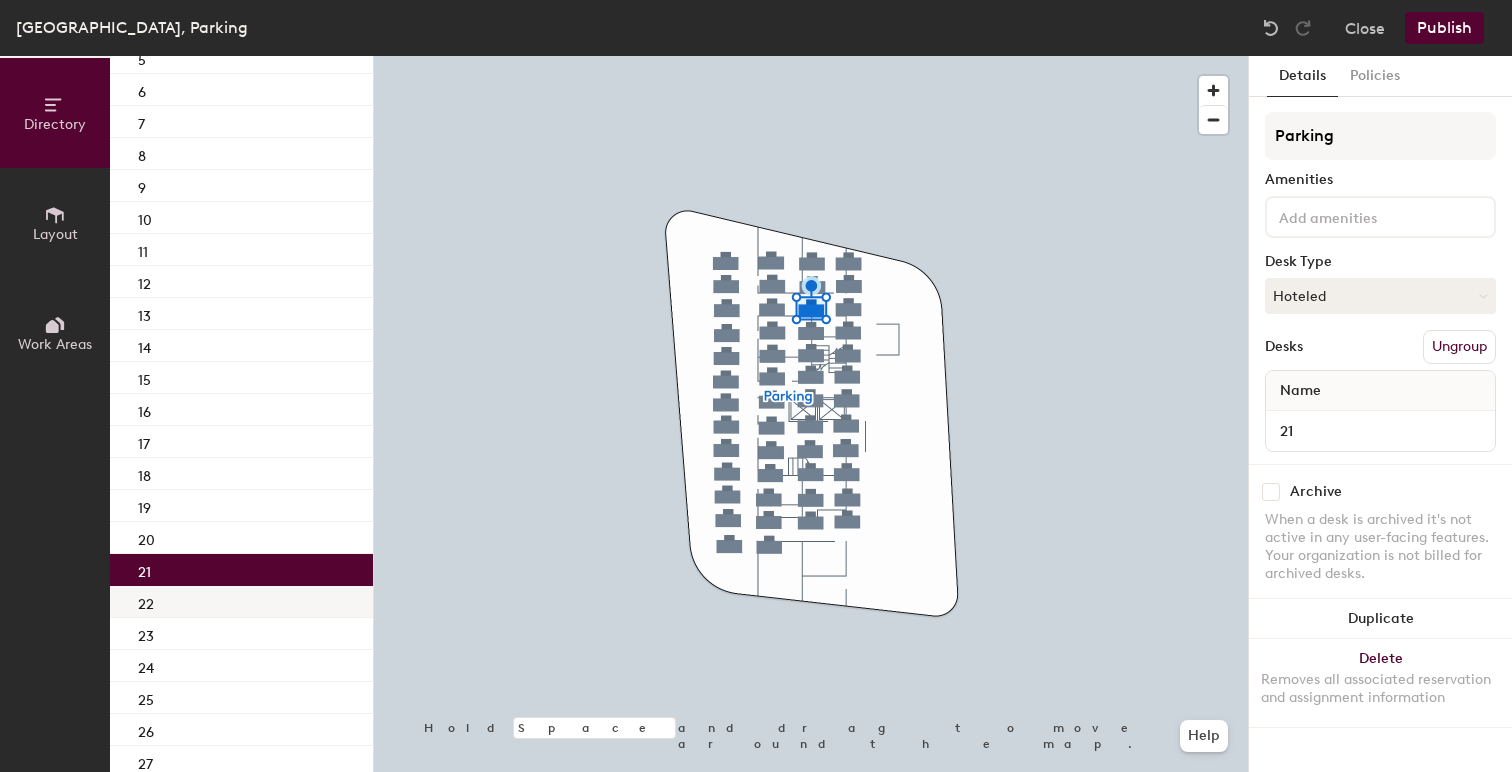click on "22" 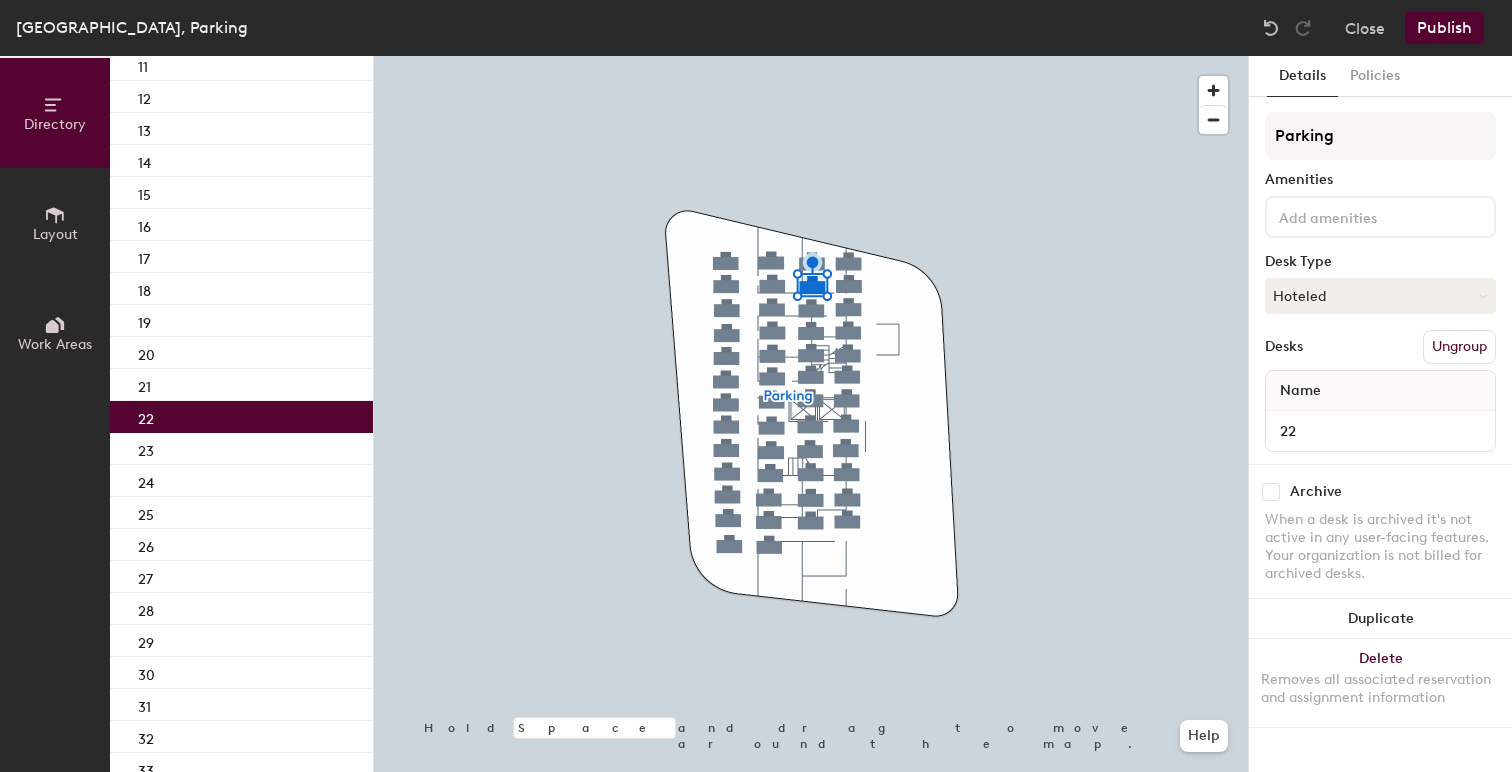 scroll, scrollTop: 478, scrollLeft: 0, axis: vertical 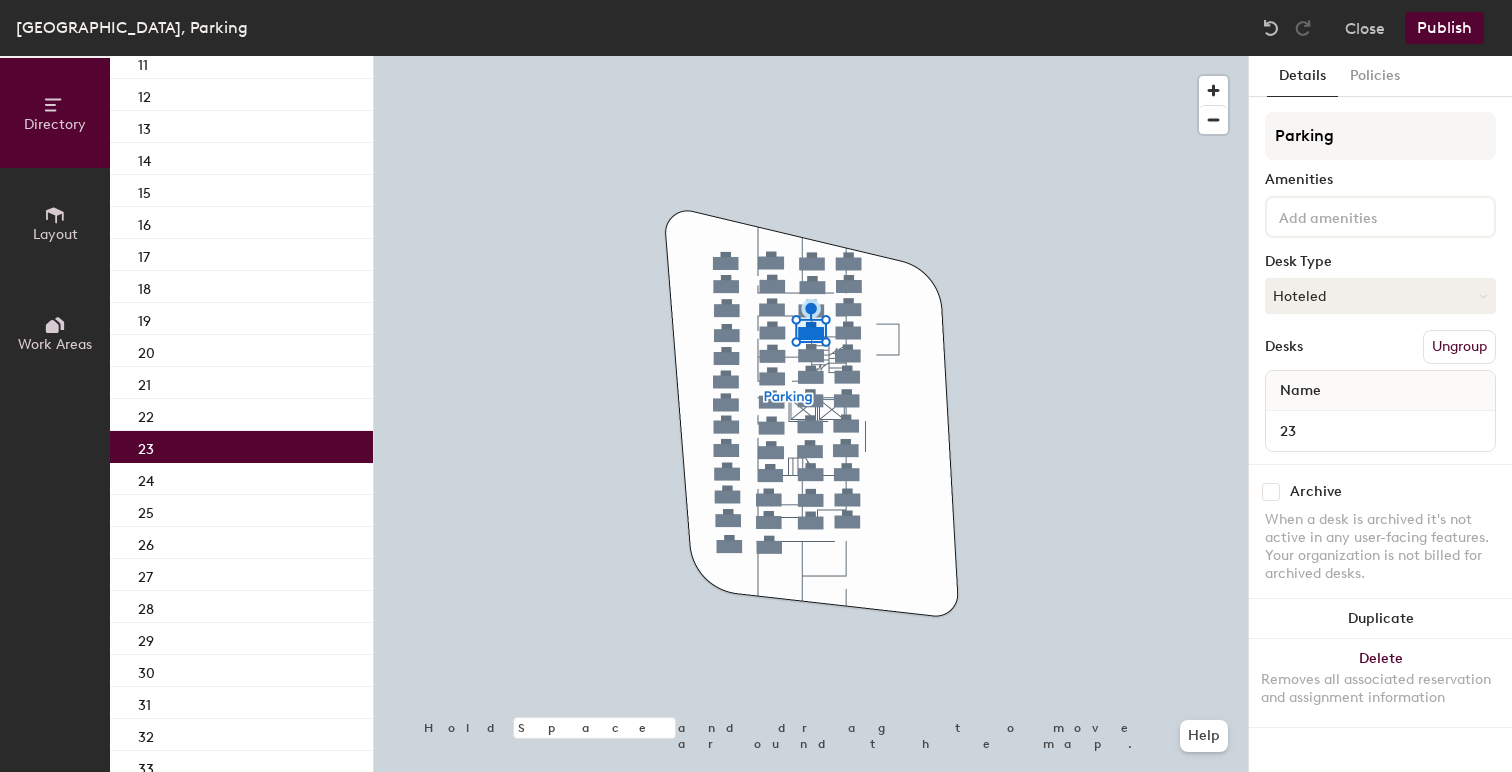 click on "23" 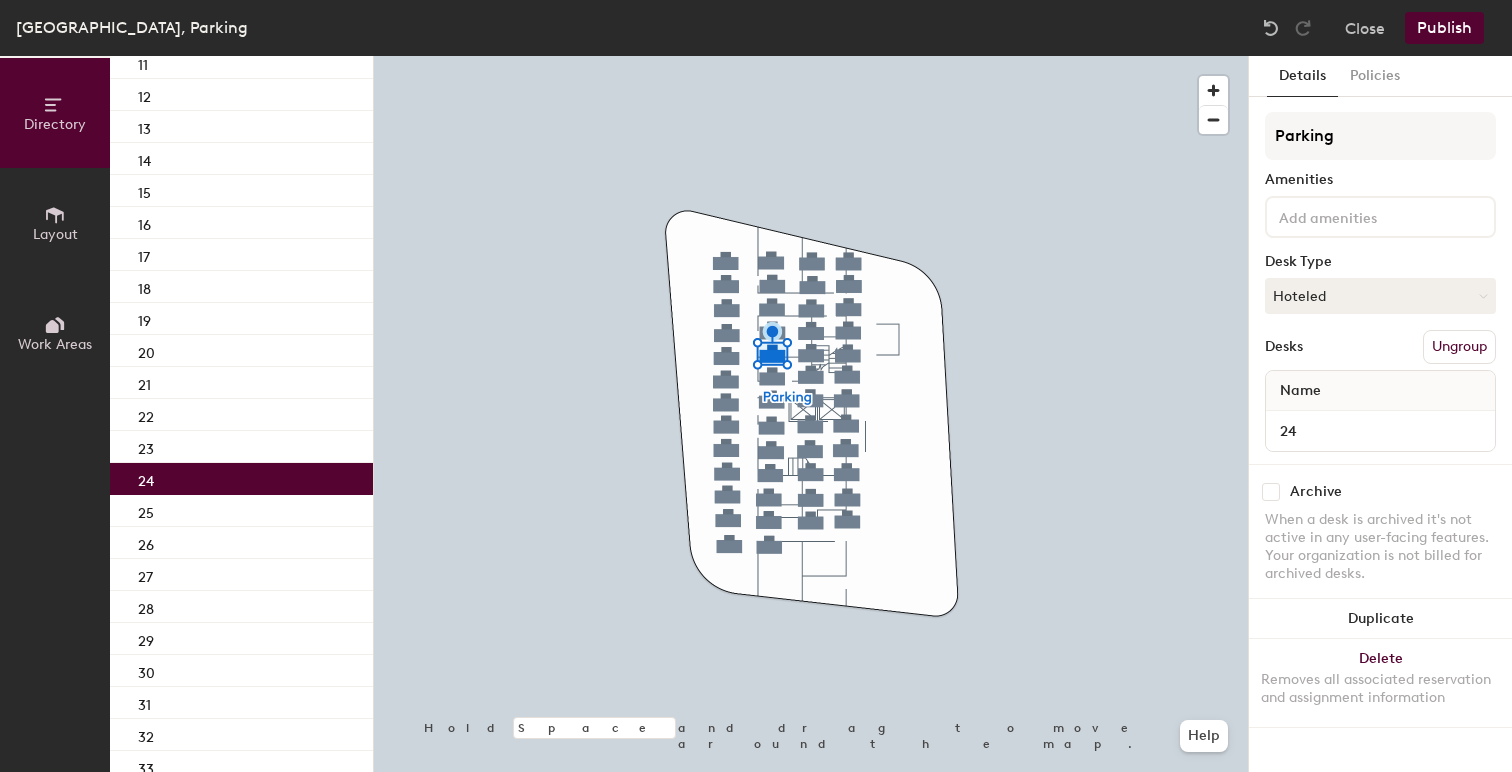 click on "24" 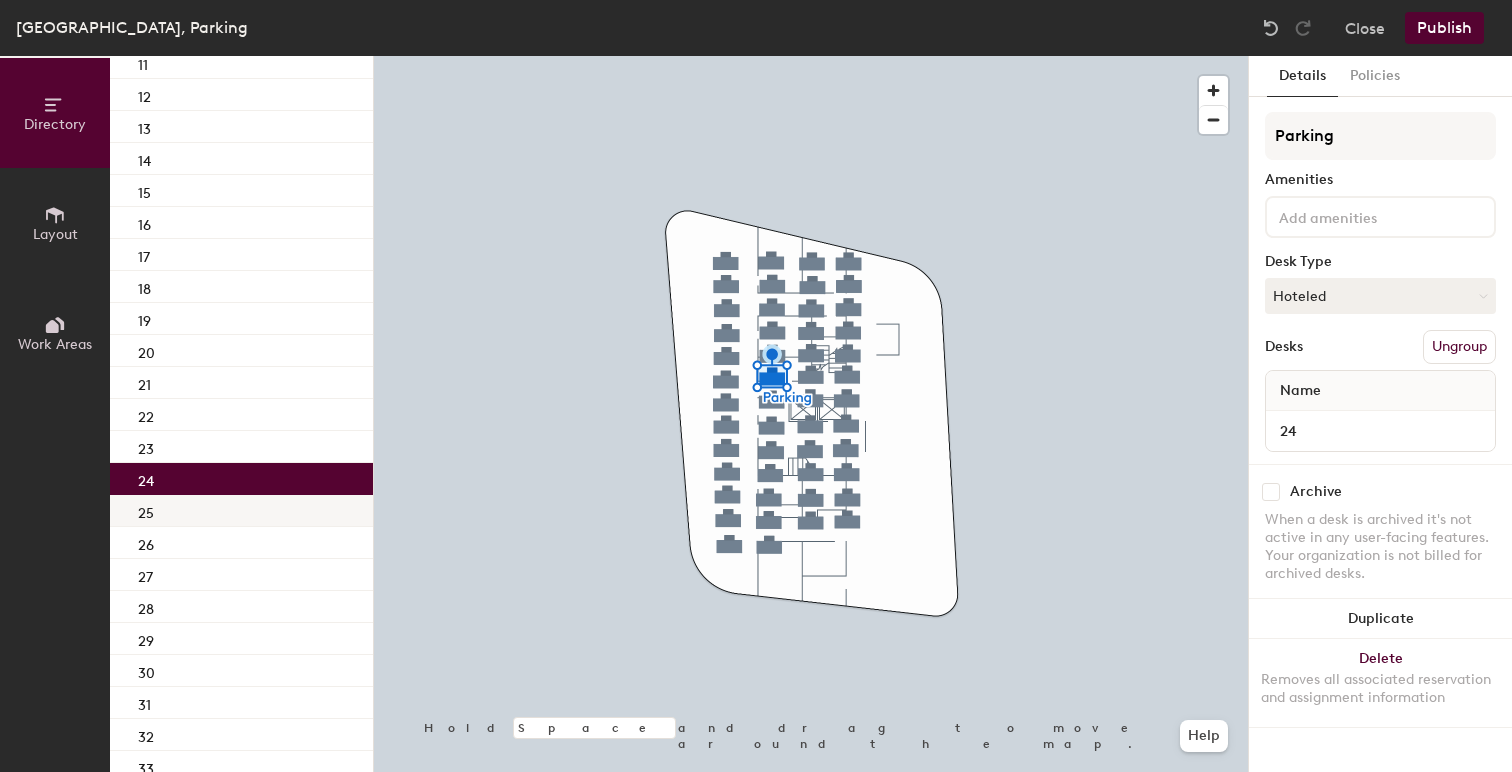 click on "25" 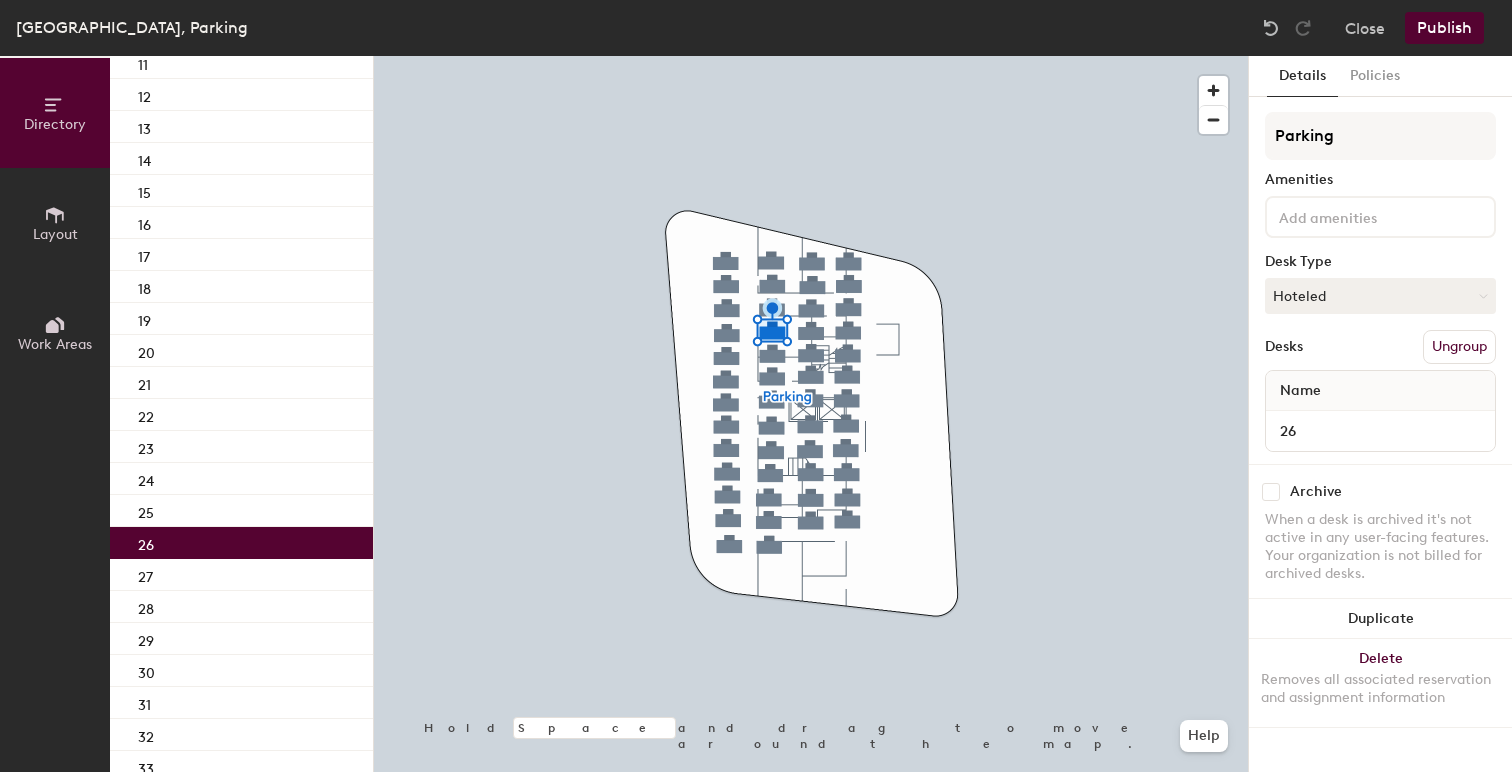 click on "26" 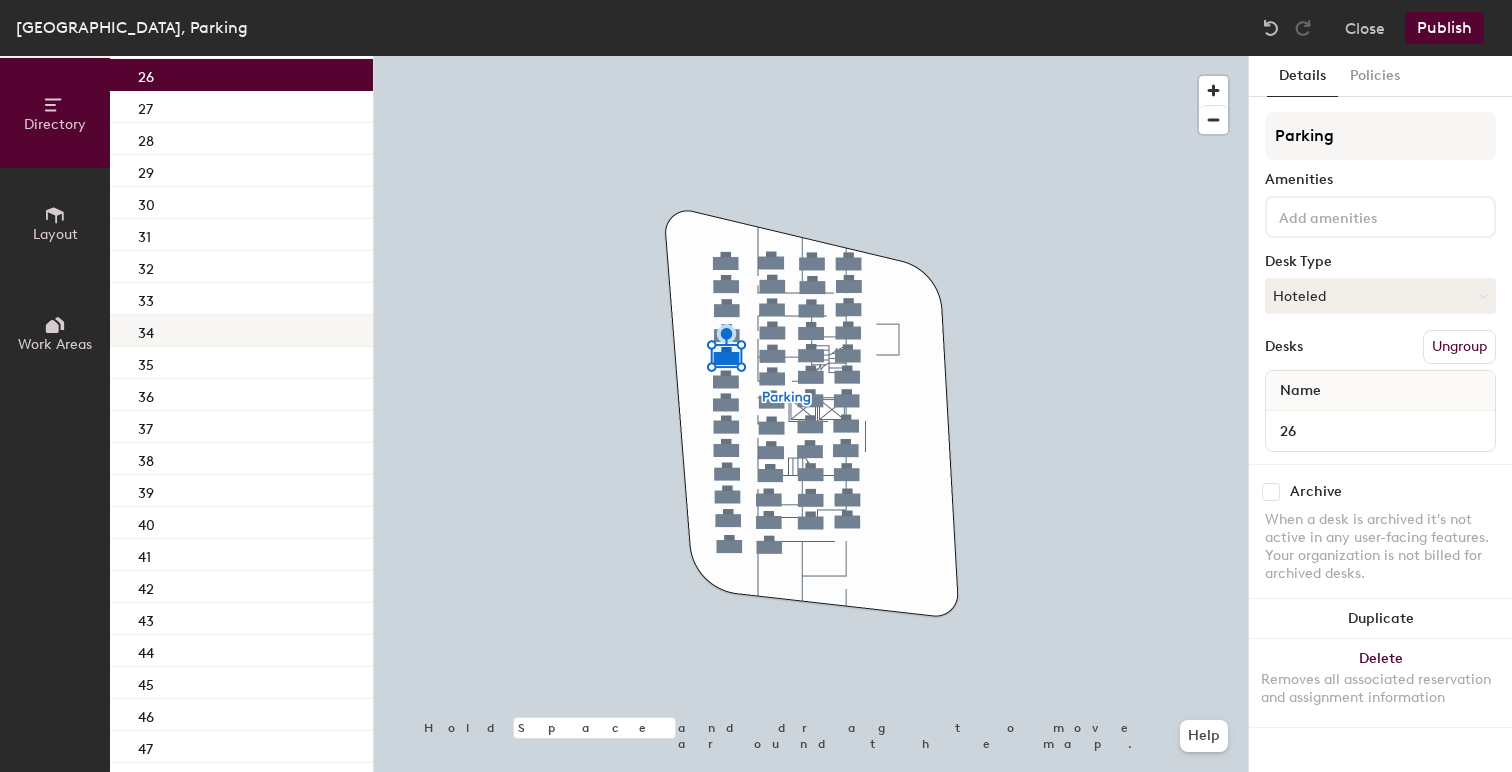 scroll, scrollTop: 1083, scrollLeft: 0, axis: vertical 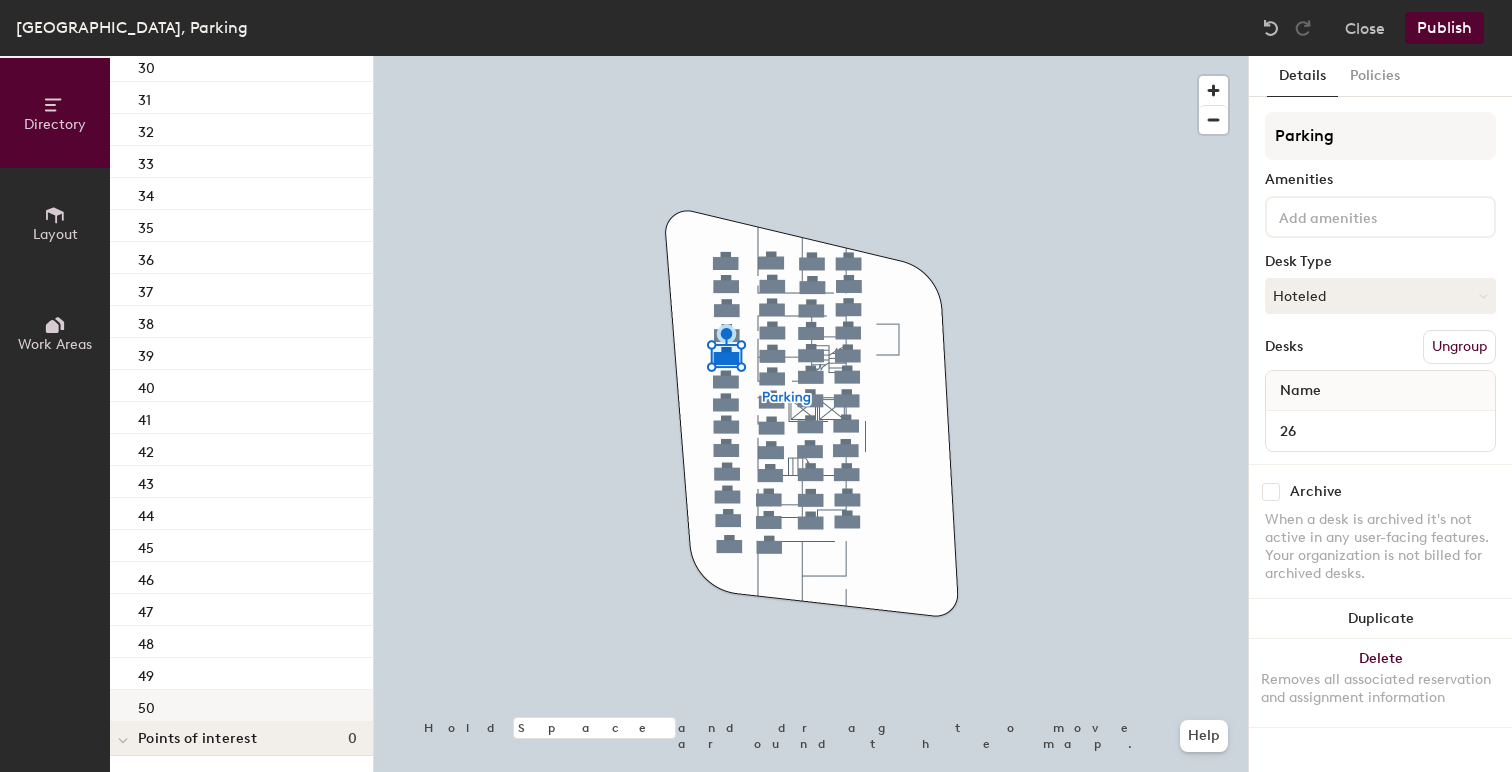 click on "50" 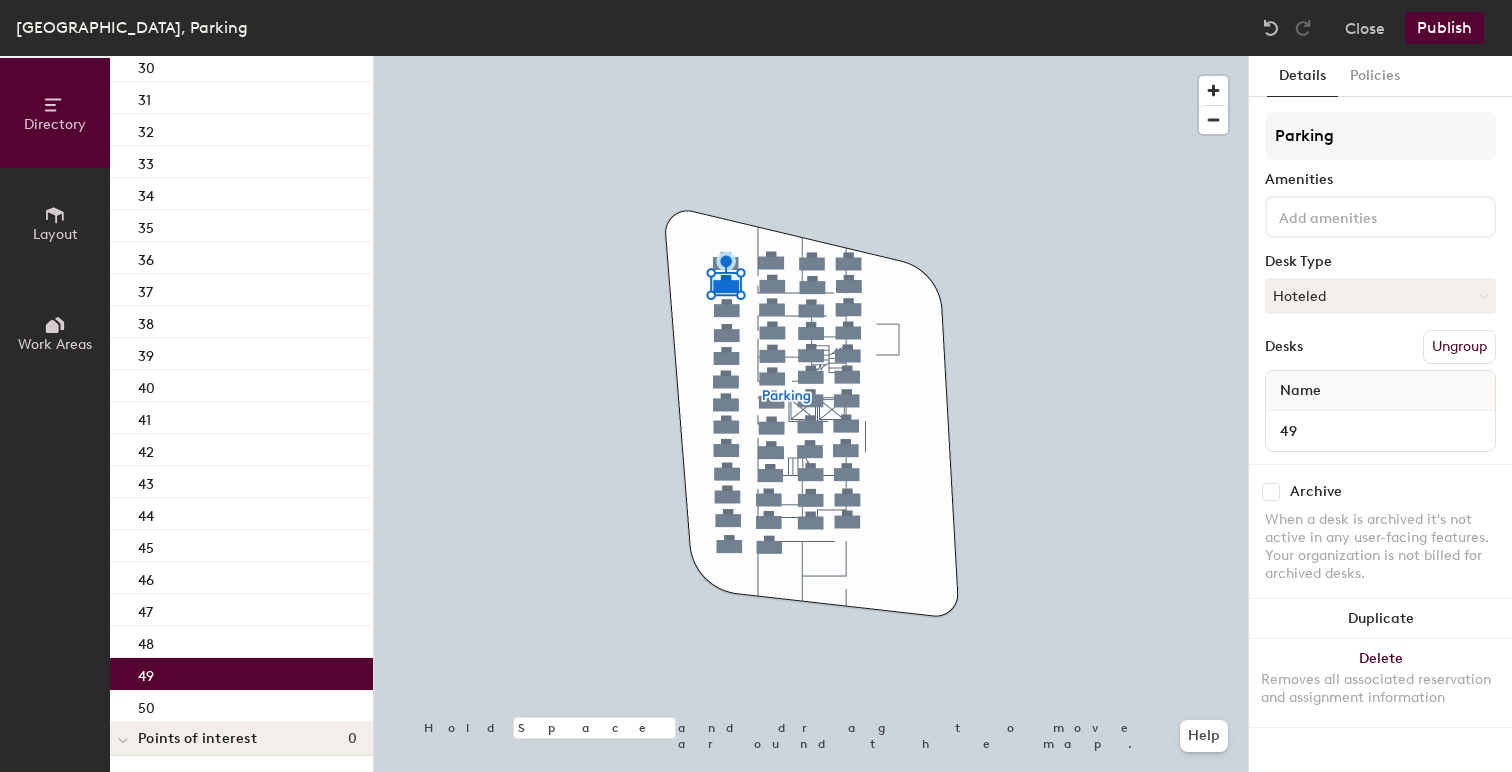 click on "49" 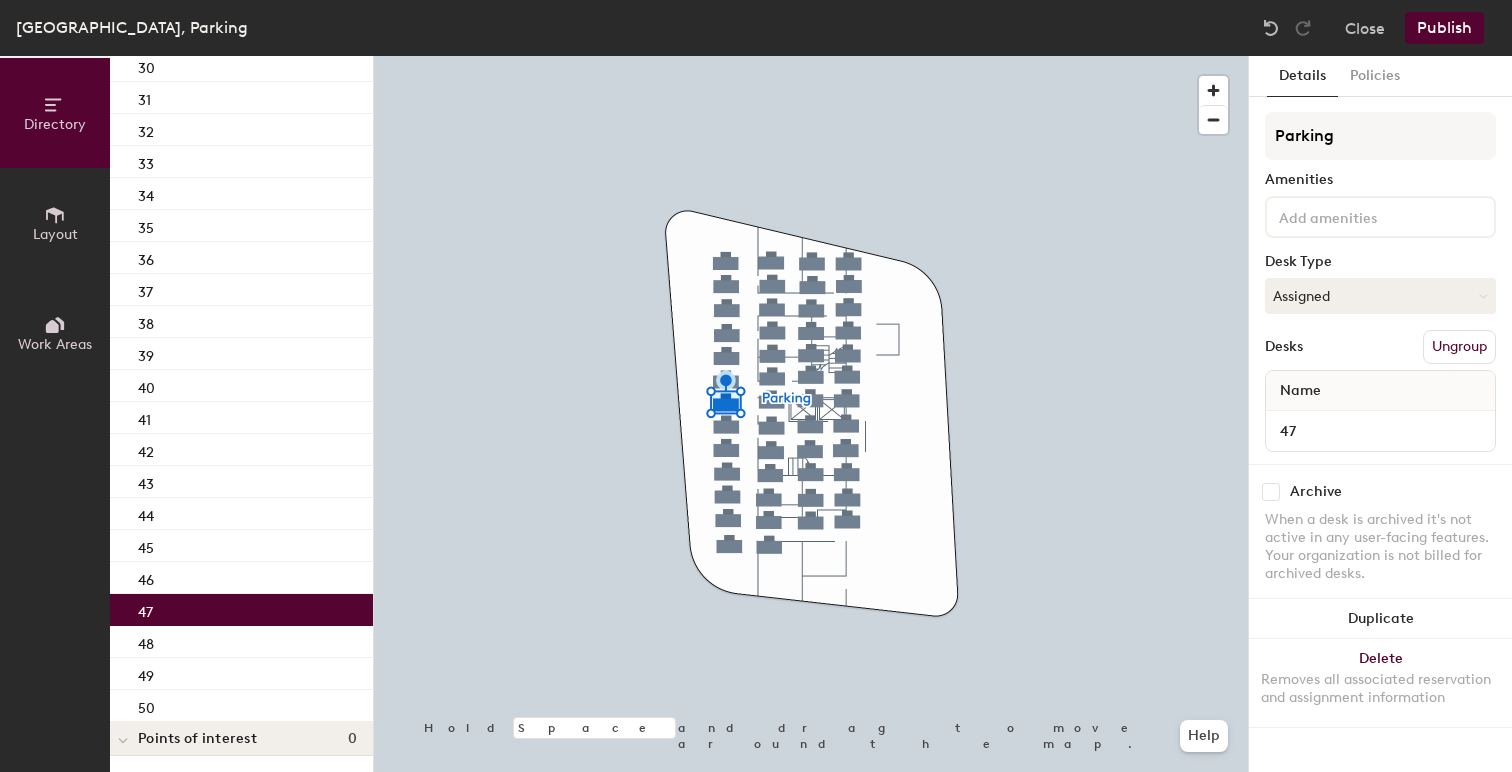 click on "47" 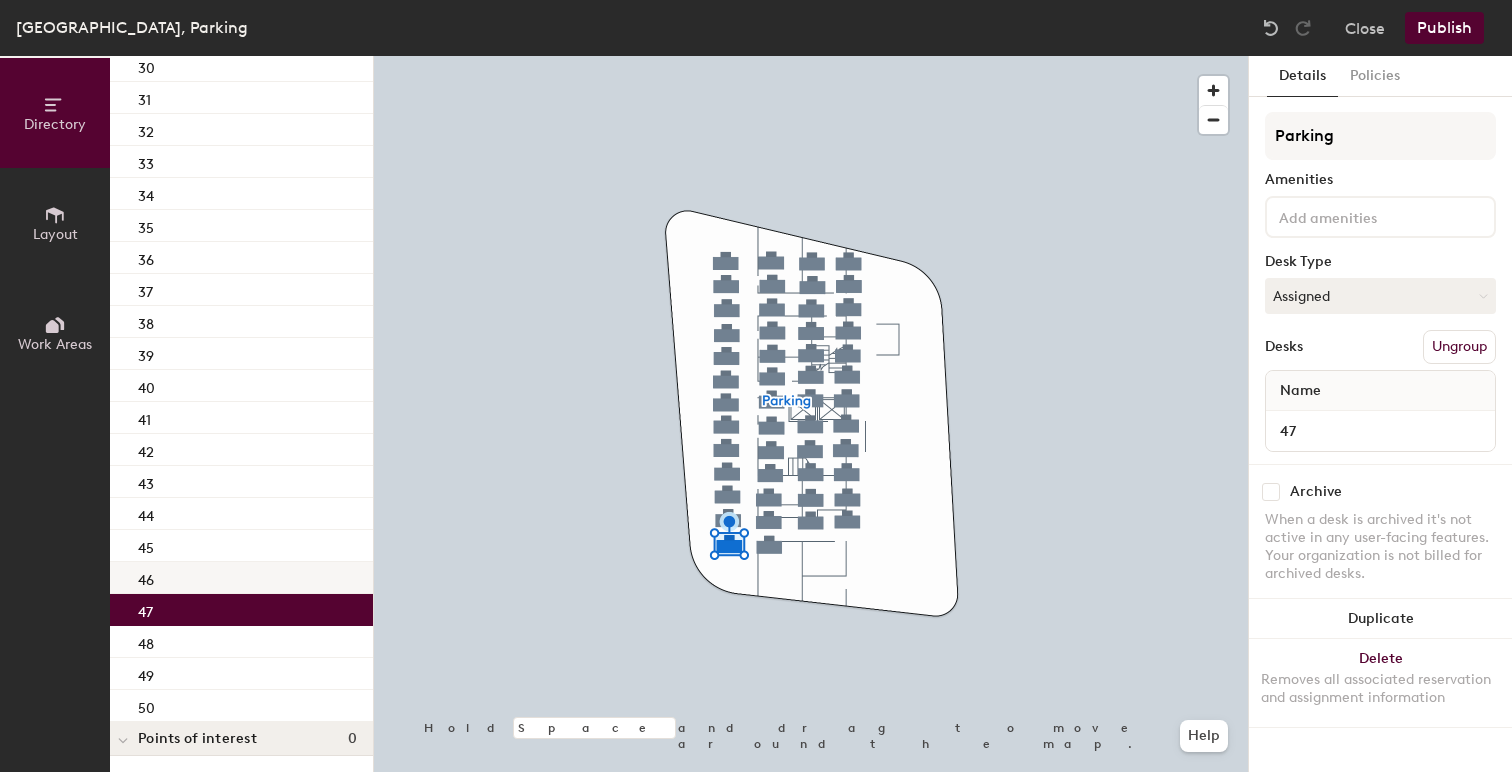 click on "46" 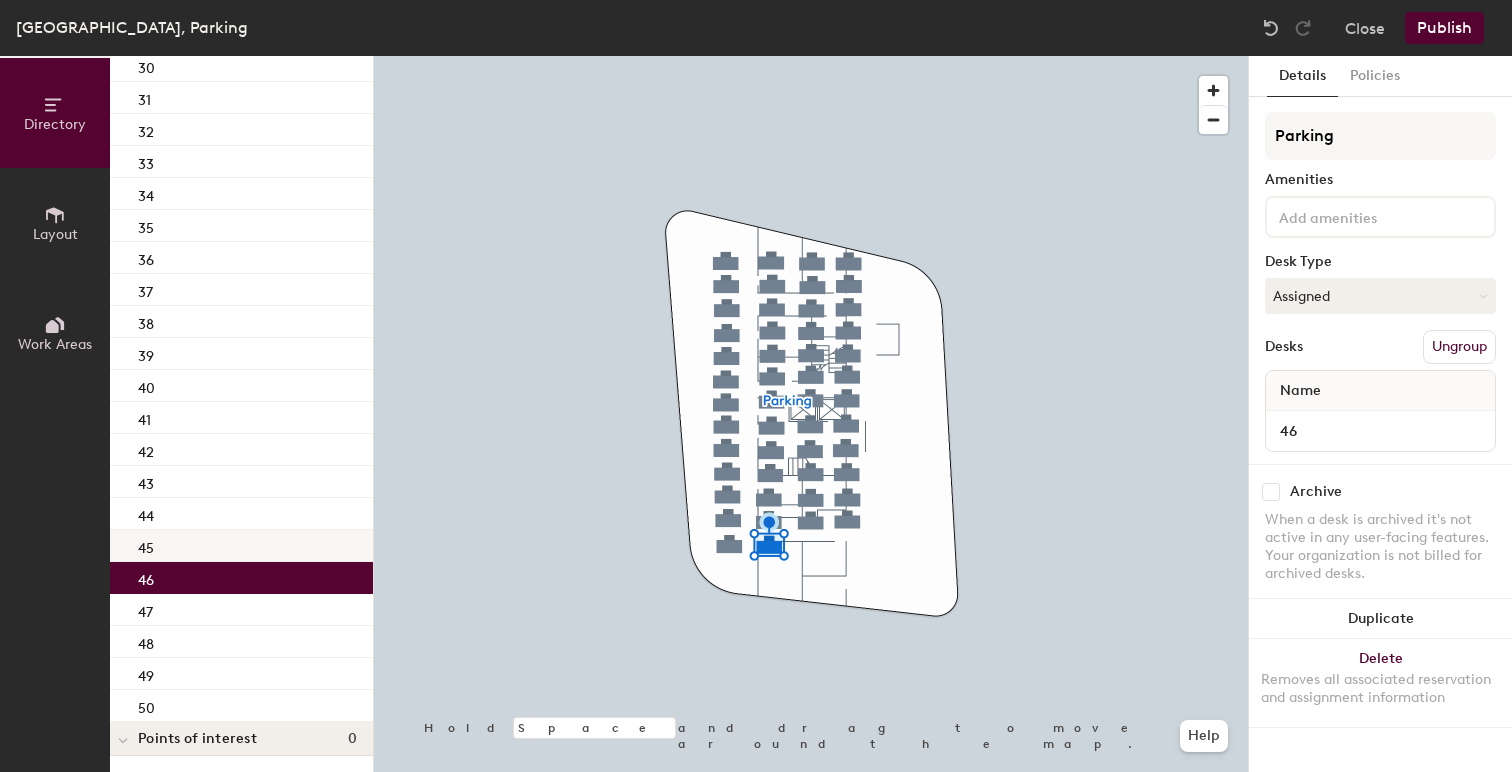 click on "45" 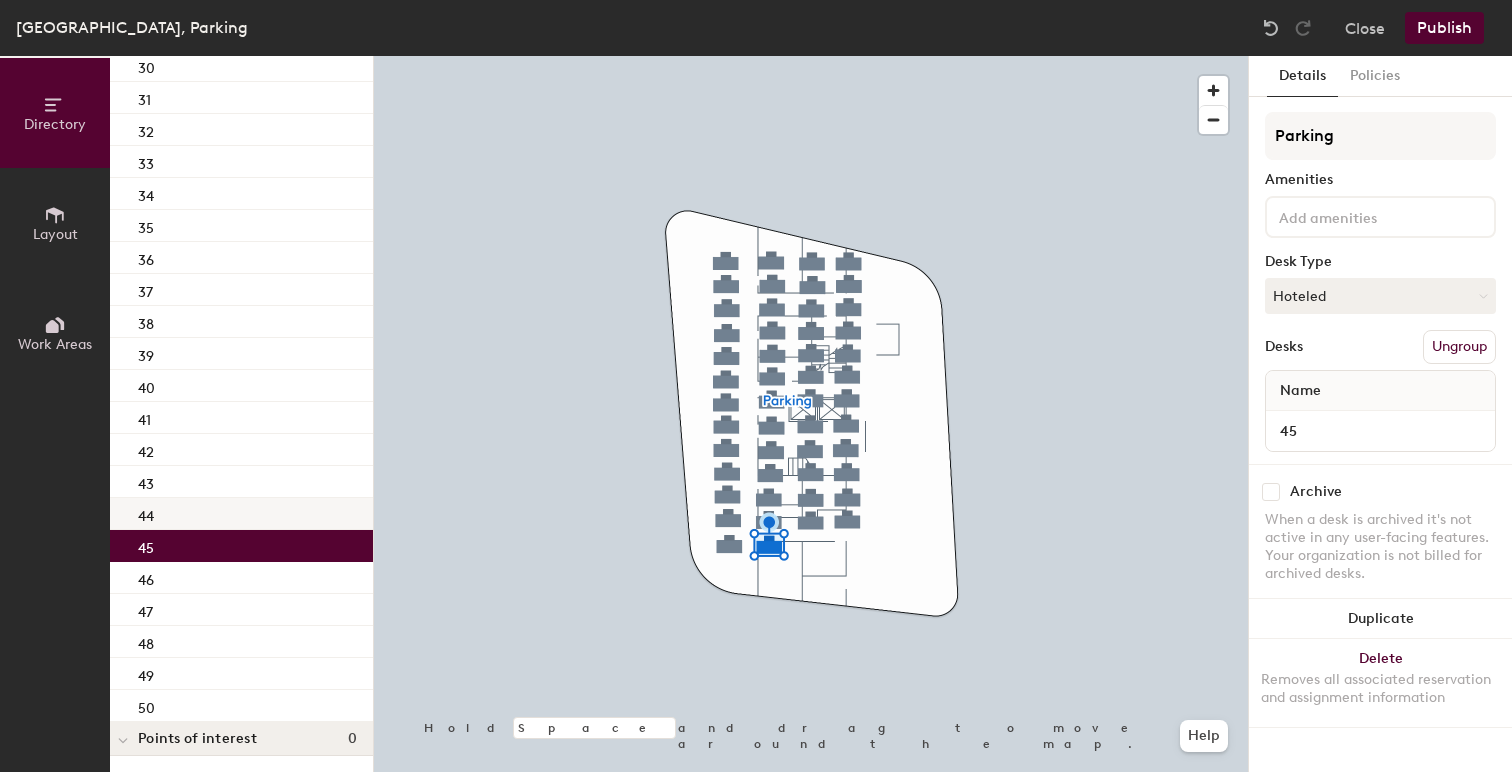 click on "44" 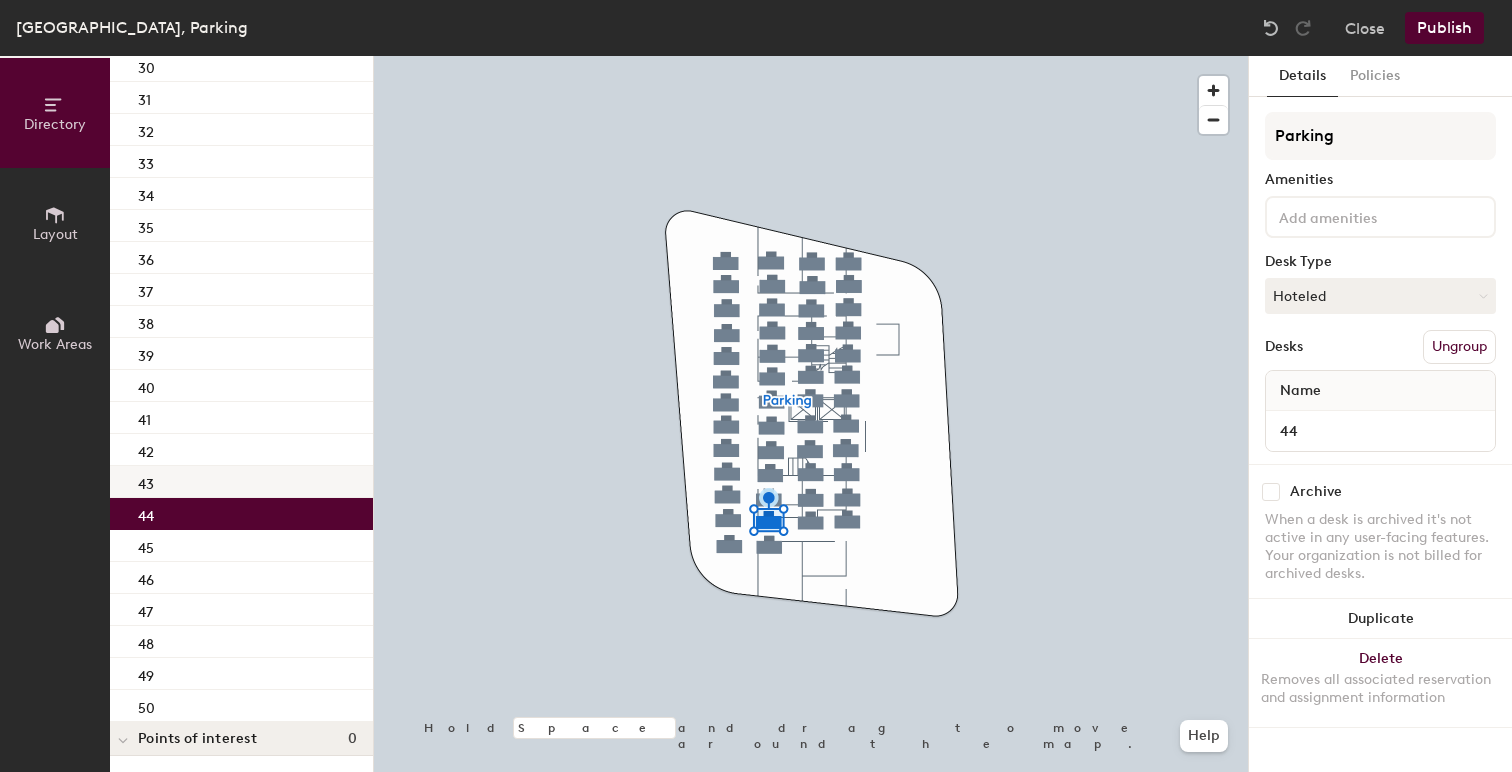 click on "43" 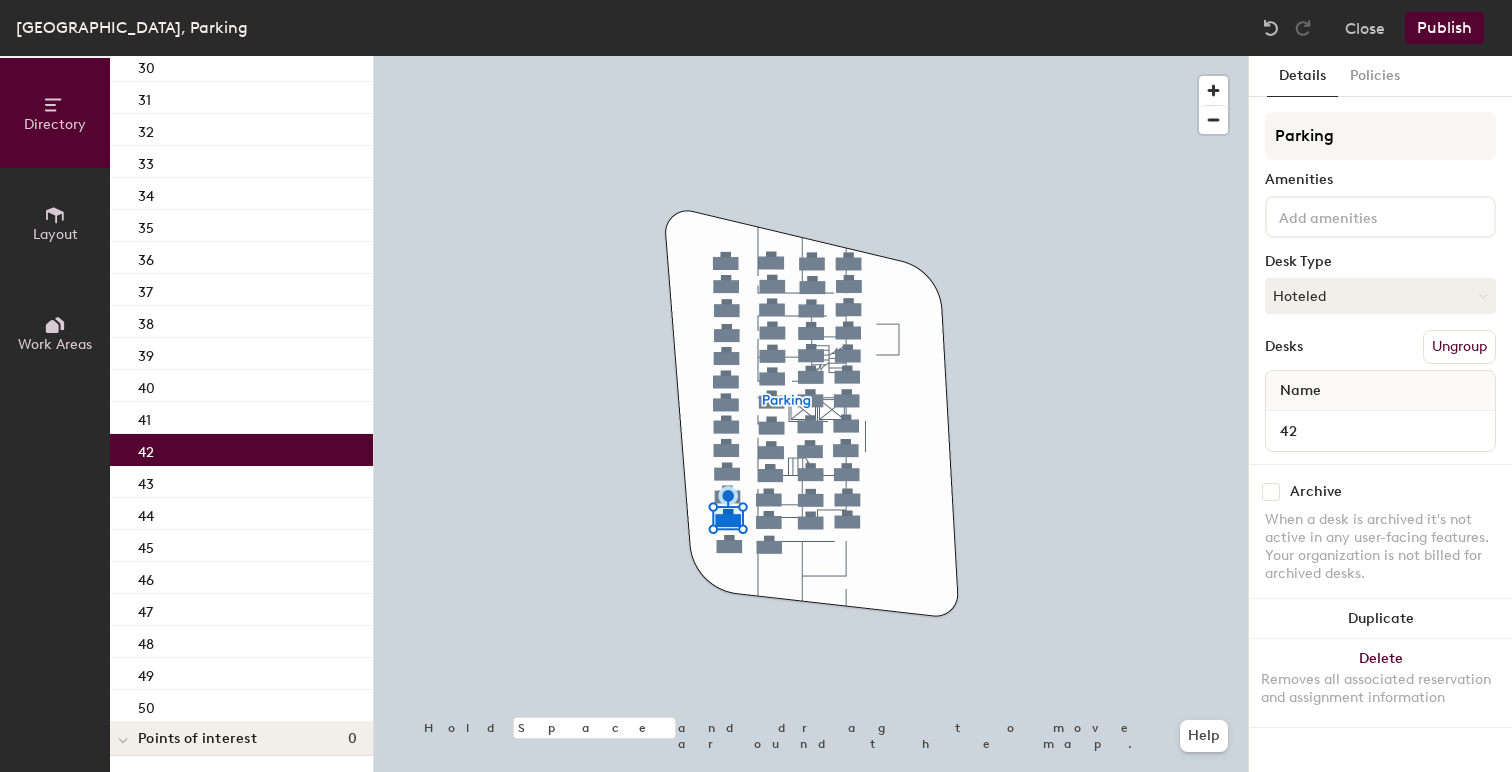 click on "42" 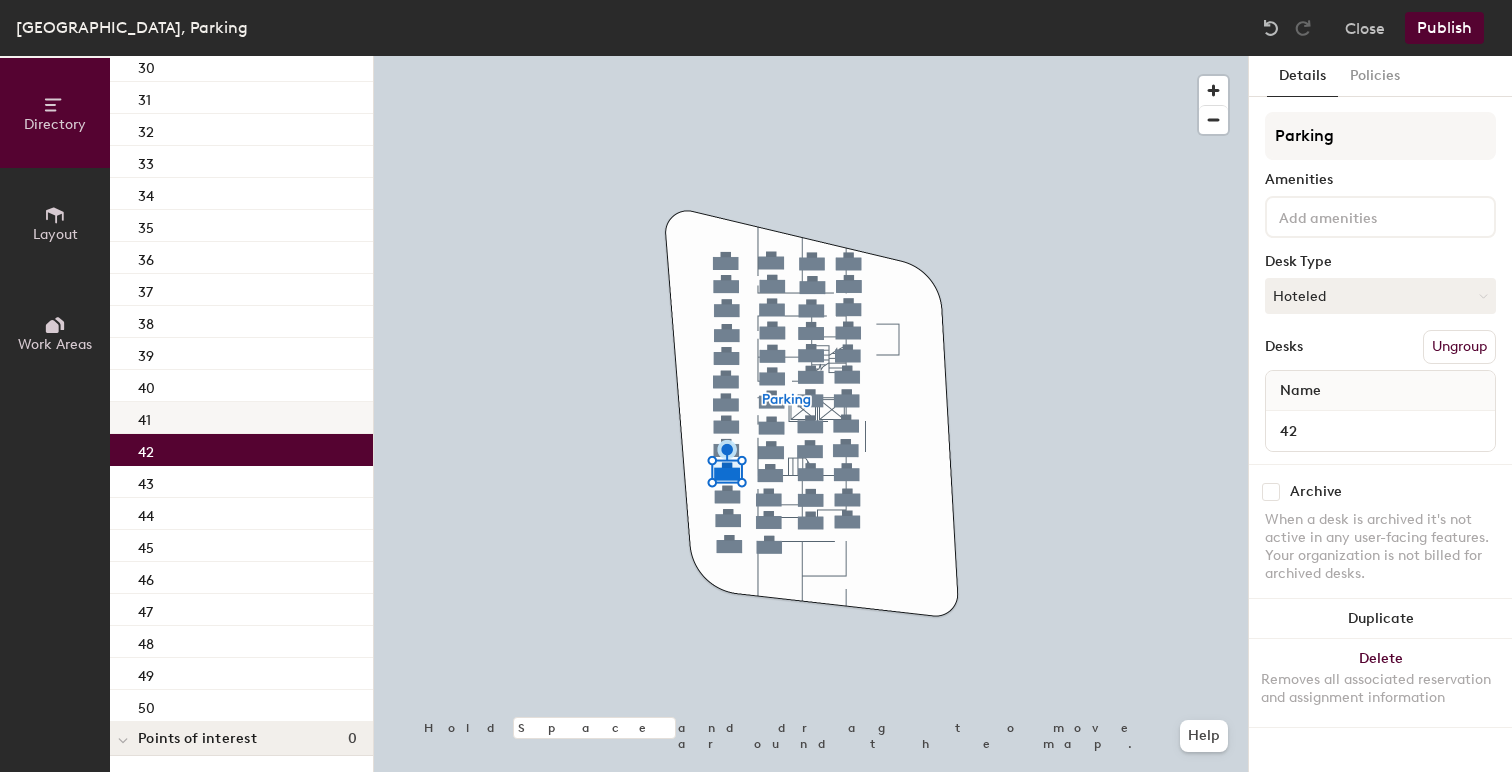 click on "41" 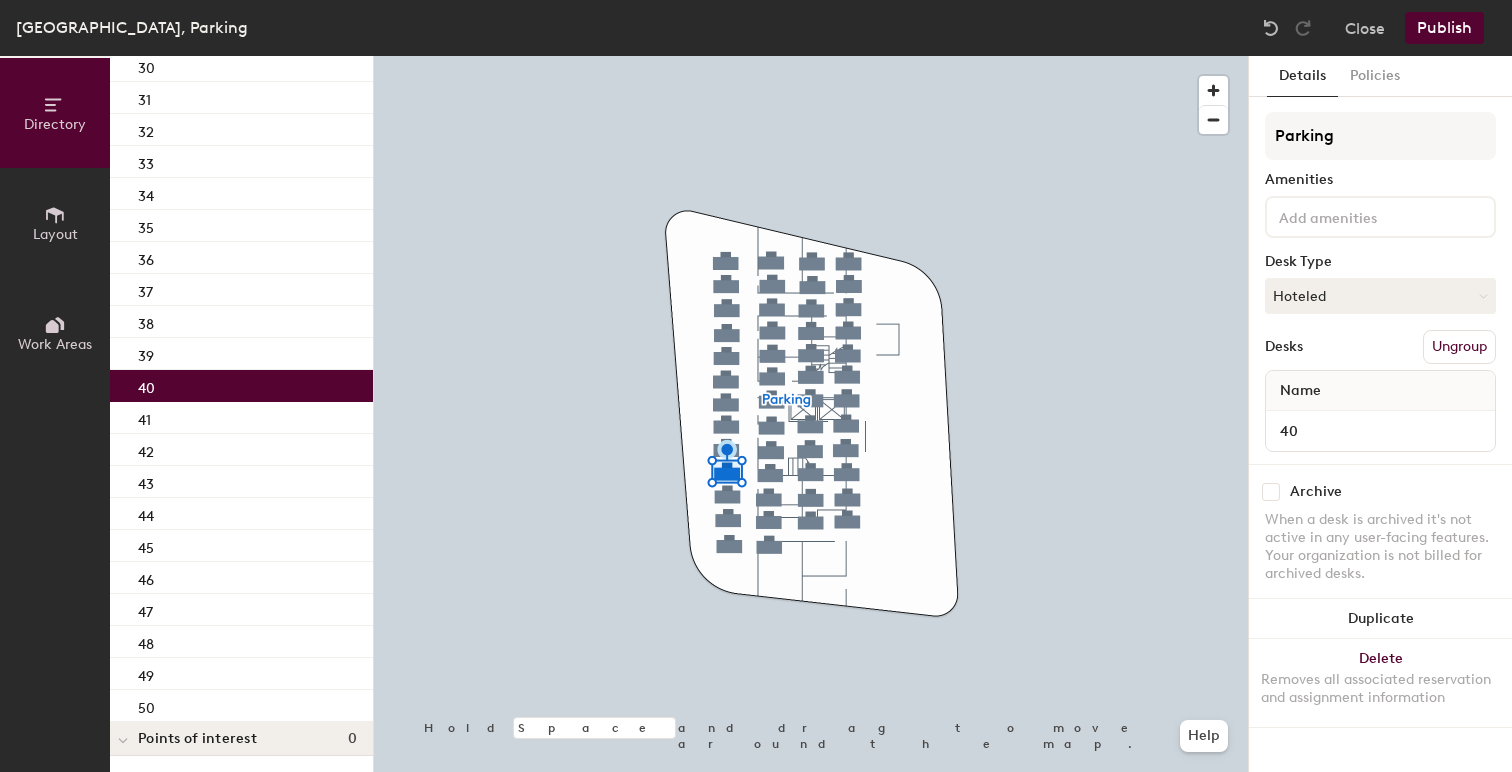 click on "40" 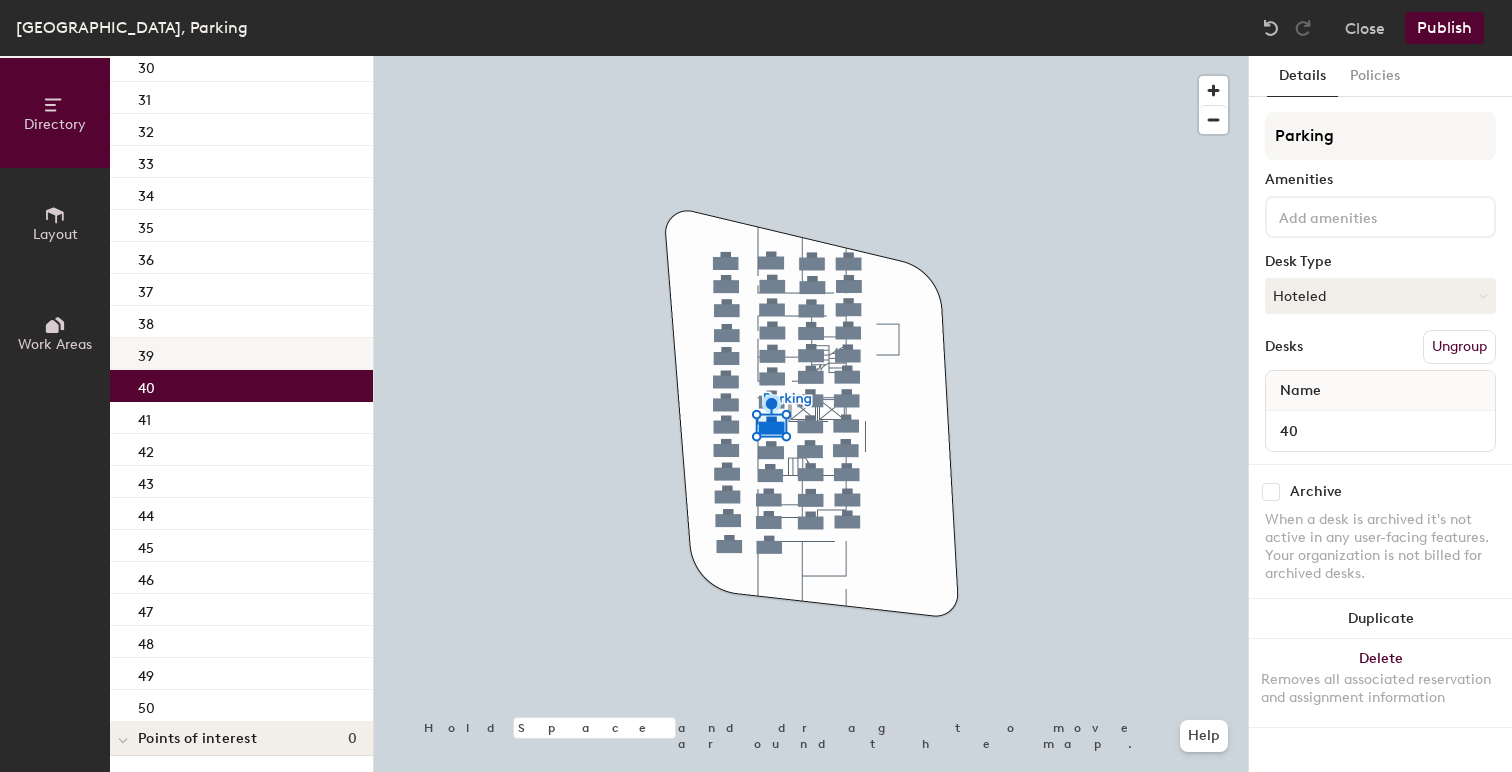 click on "39" 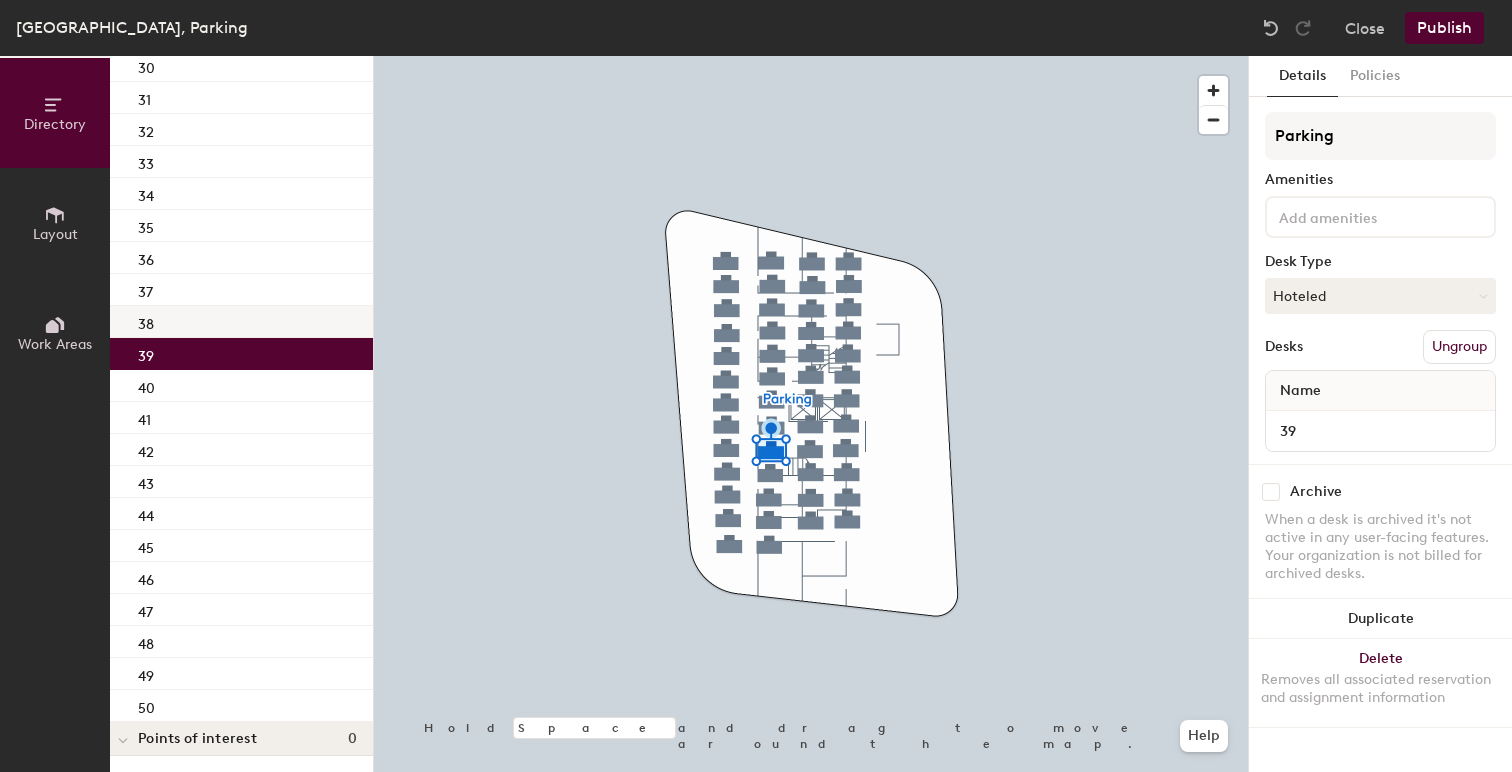 click on "38" 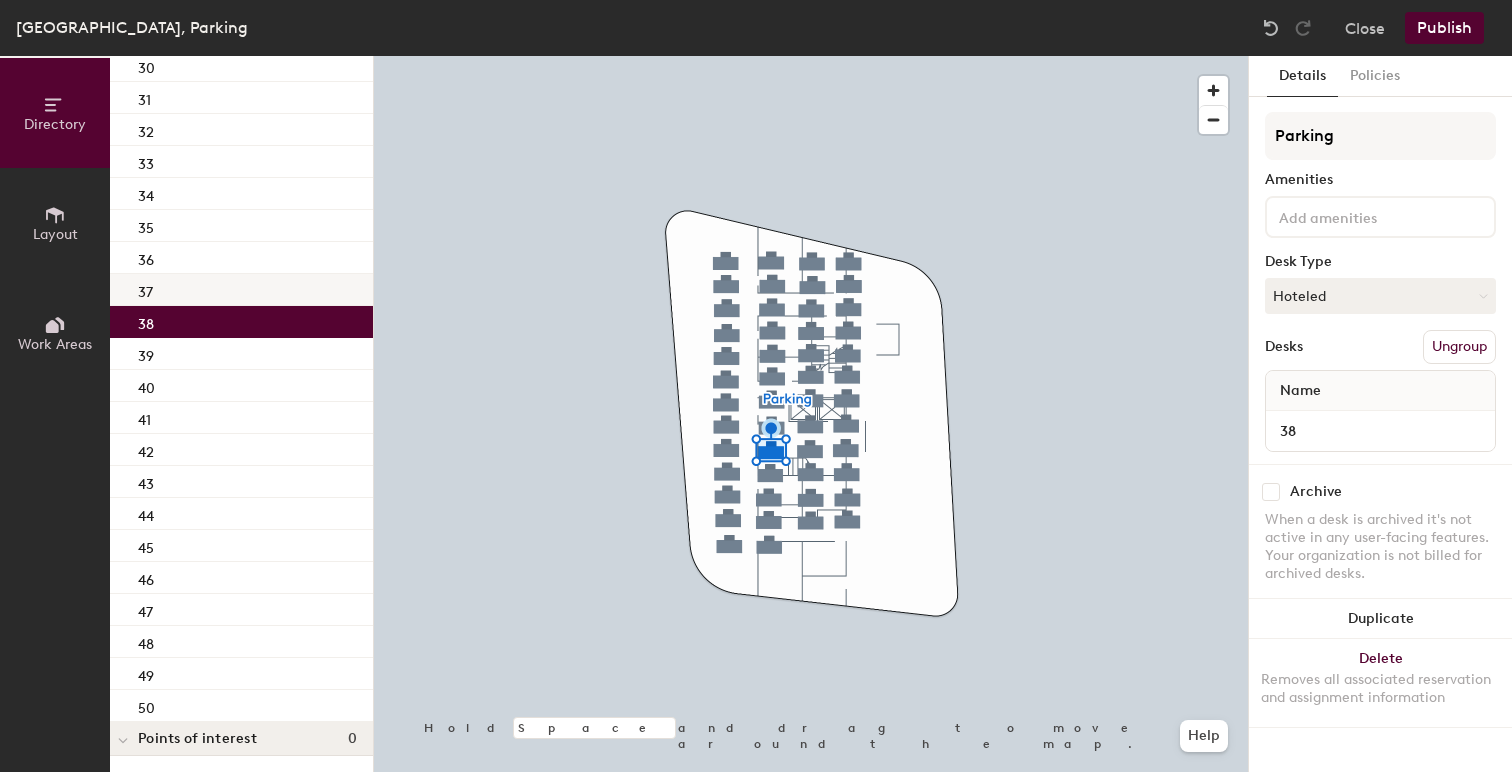 click on "37" 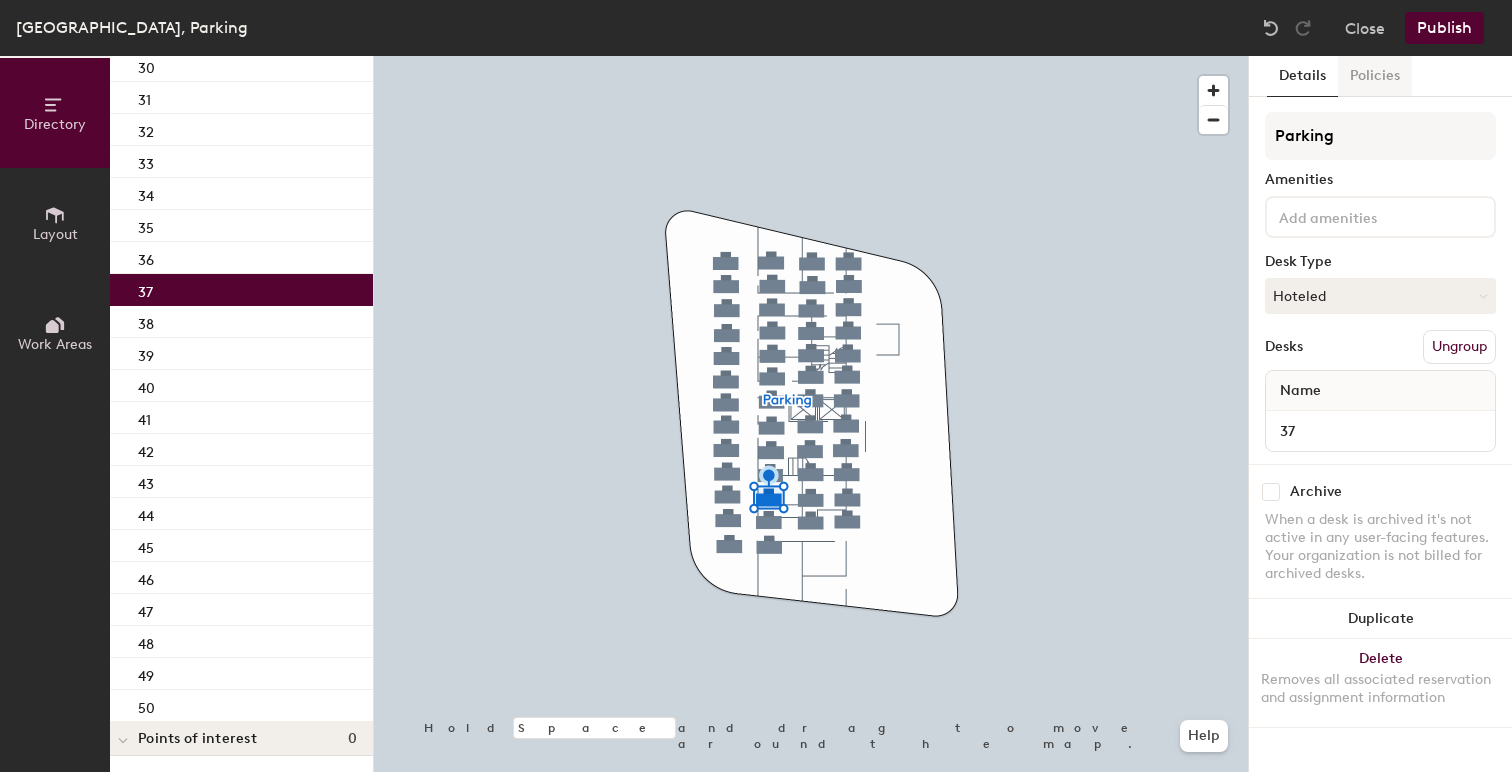 click on "Policies" 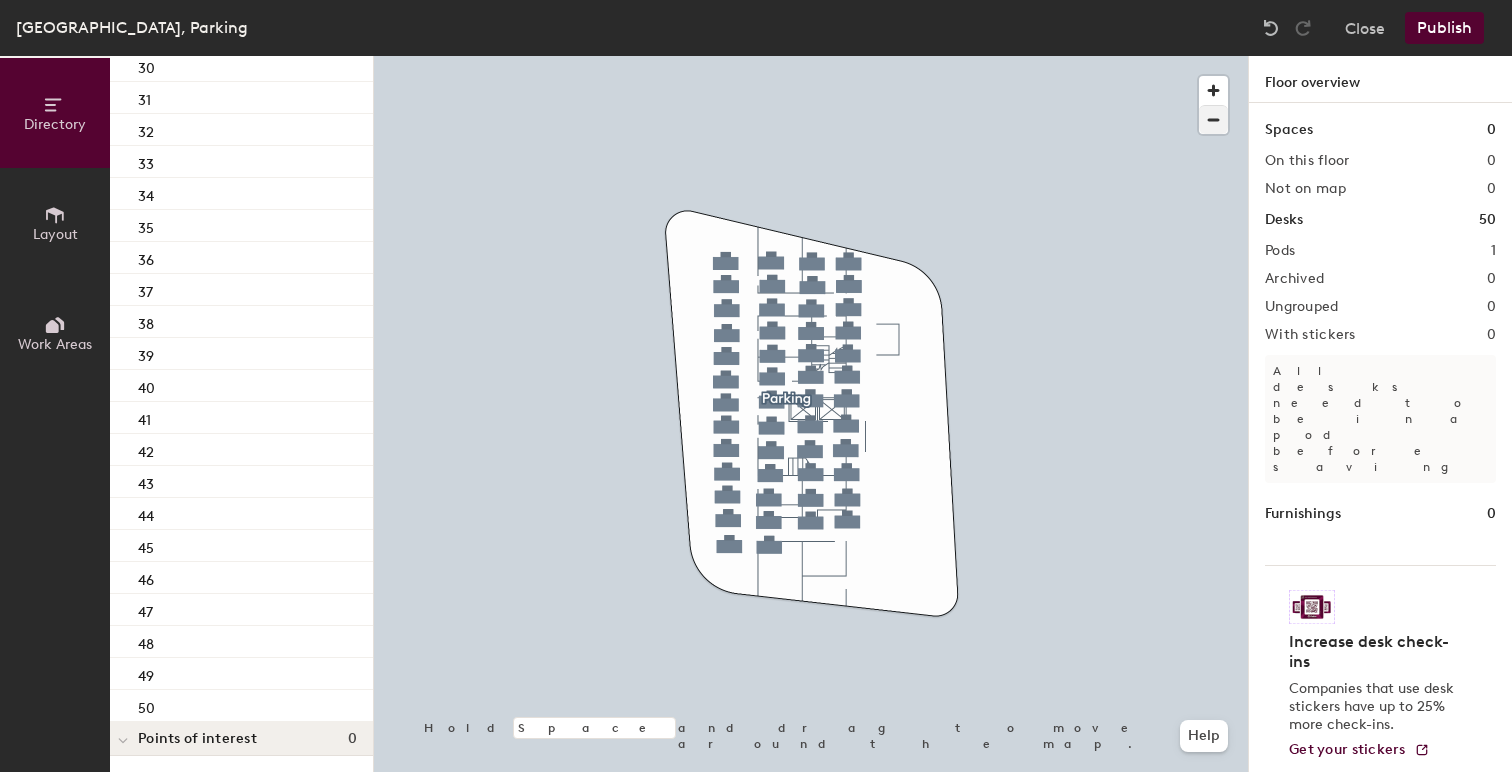 click 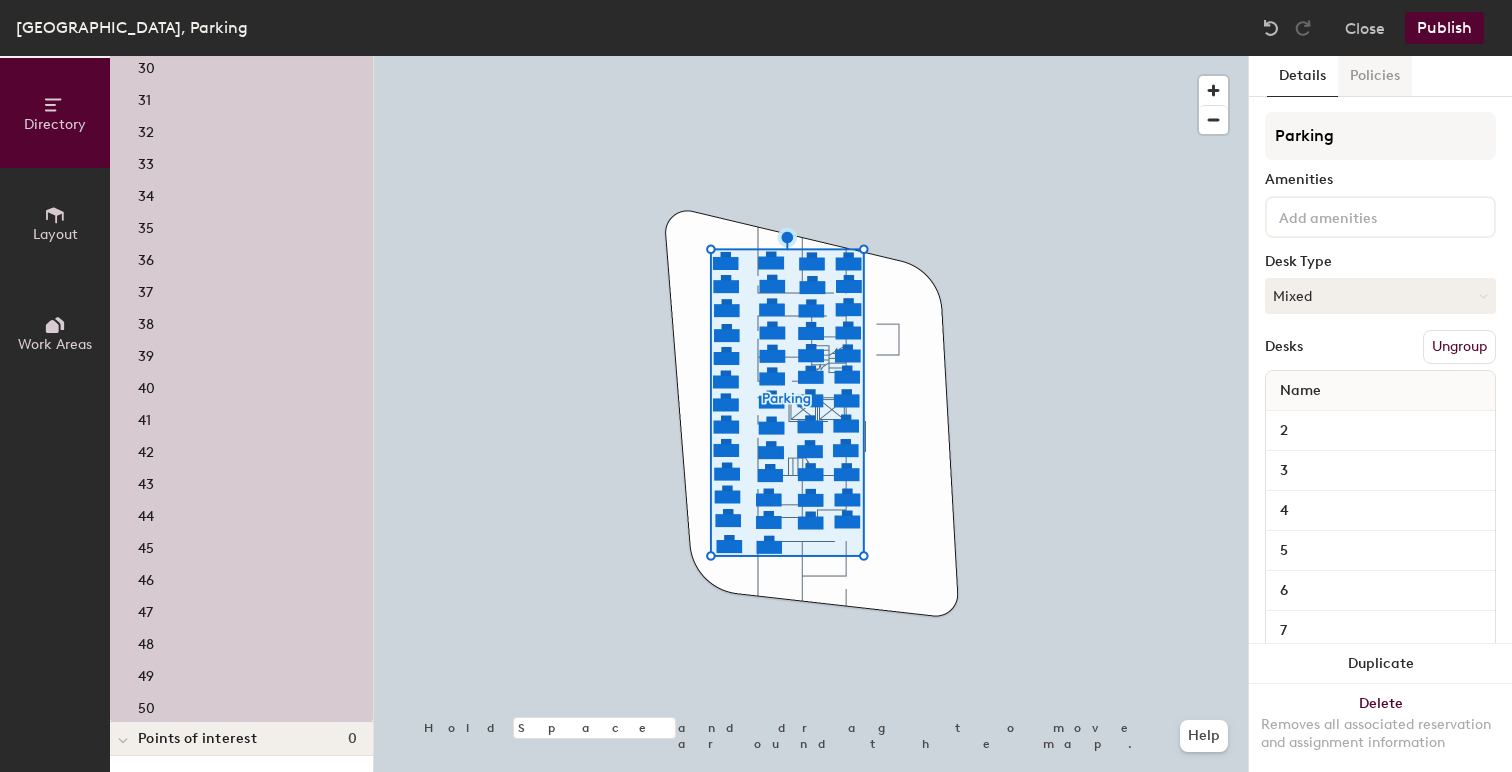 click on "Policies" 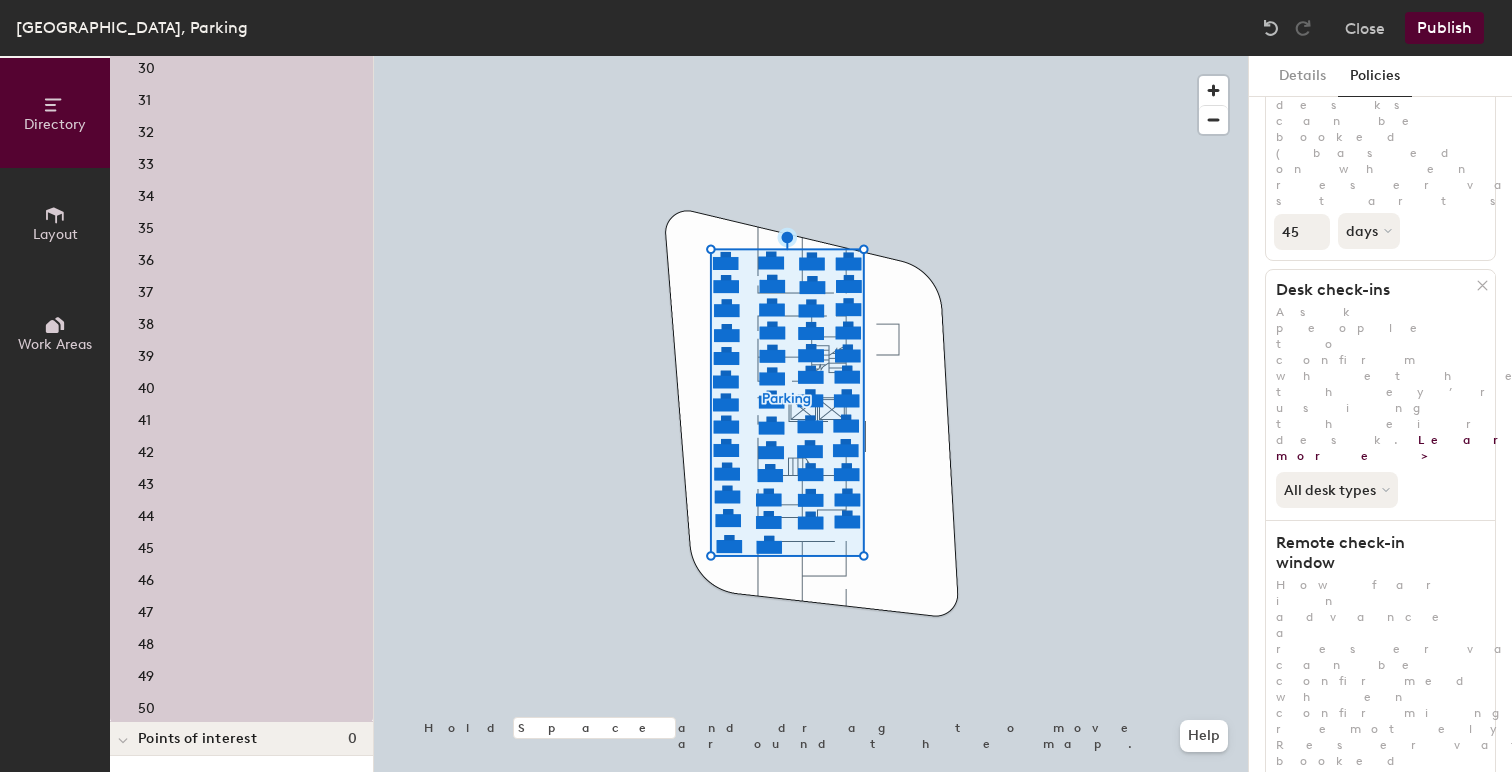 scroll, scrollTop: 227, scrollLeft: 0, axis: vertical 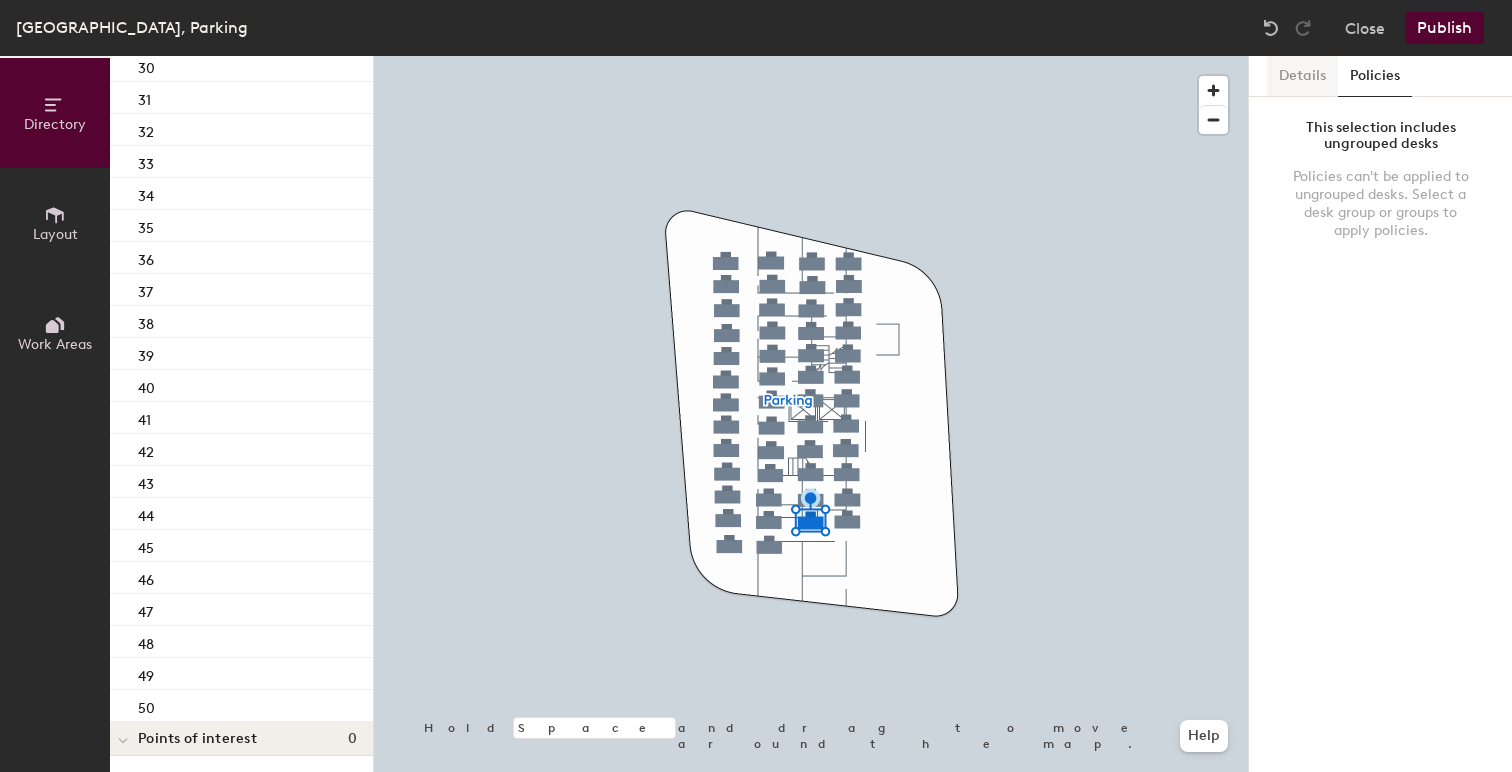 click on "Details" 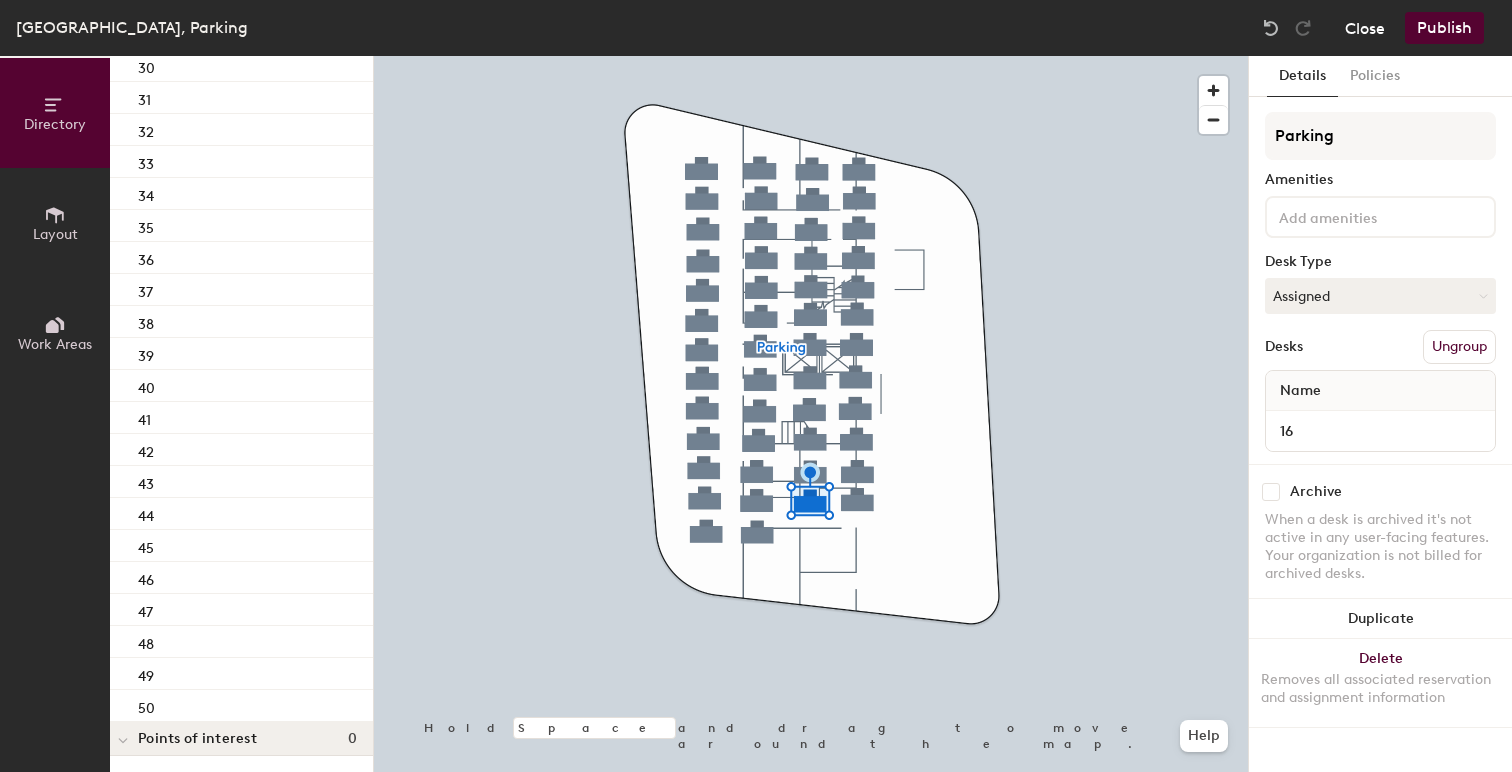 click on "Close" 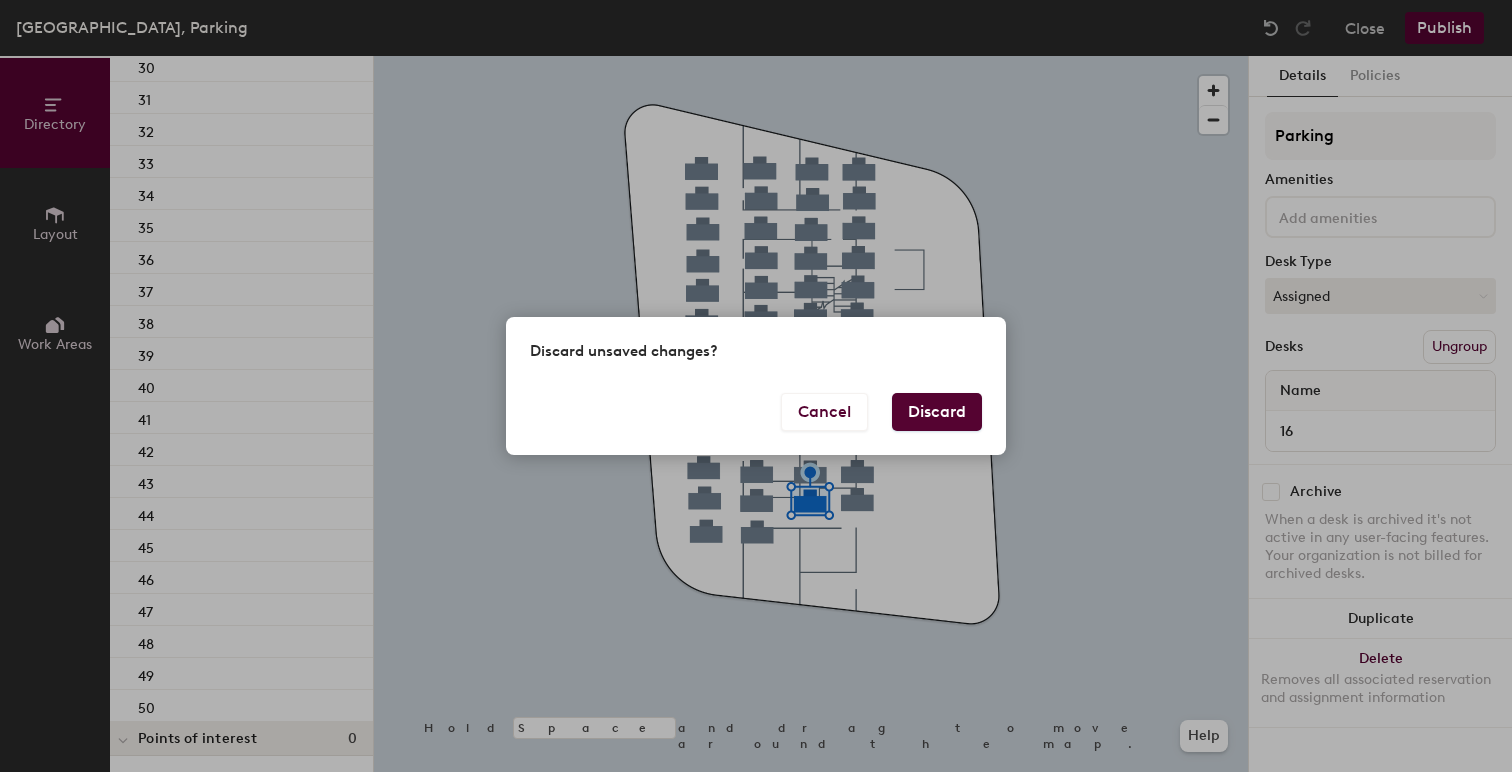 click on "Discard" at bounding box center [937, 412] 